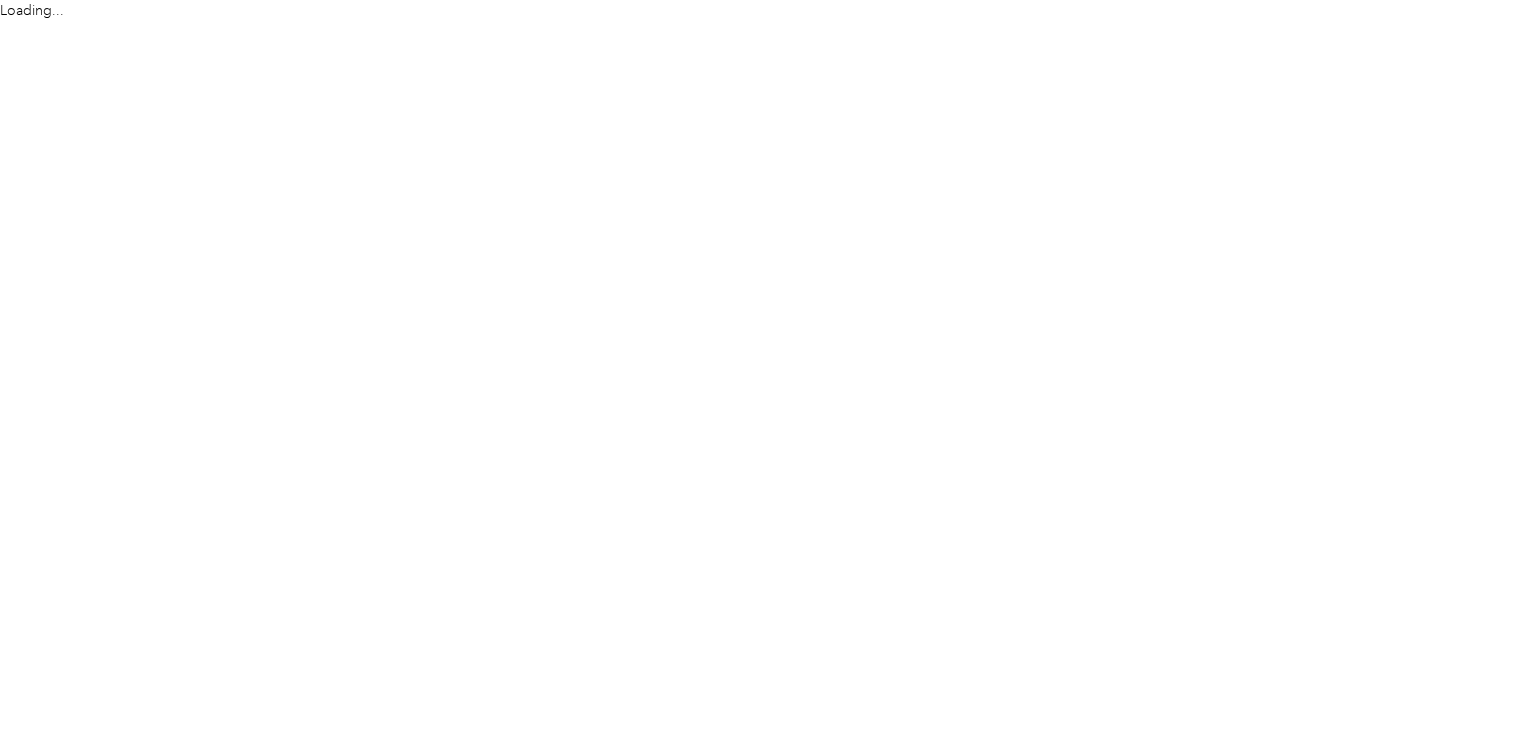 scroll, scrollTop: 0, scrollLeft: 0, axis: both 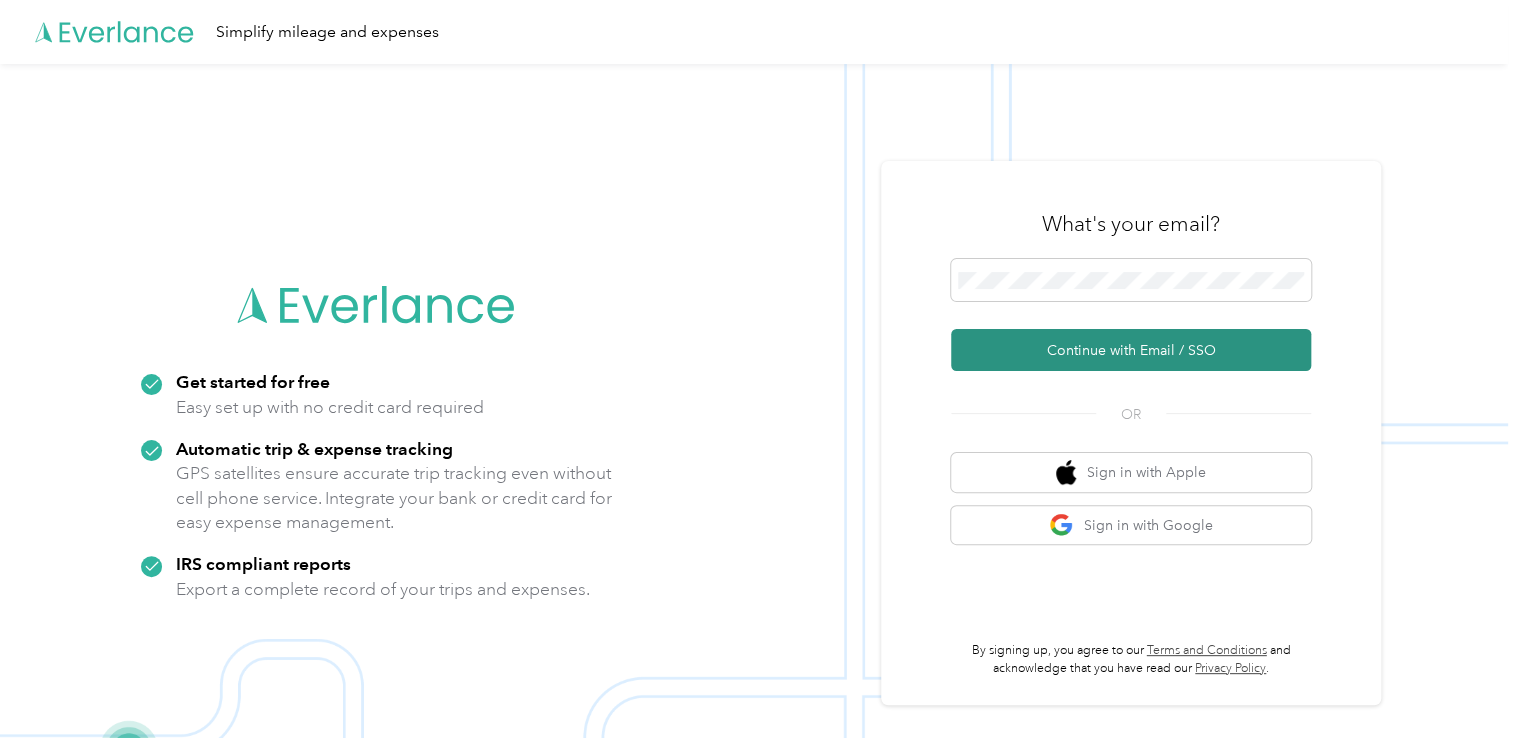 click on "Continue with Email / SSO" at bounding box center [1131, 350] 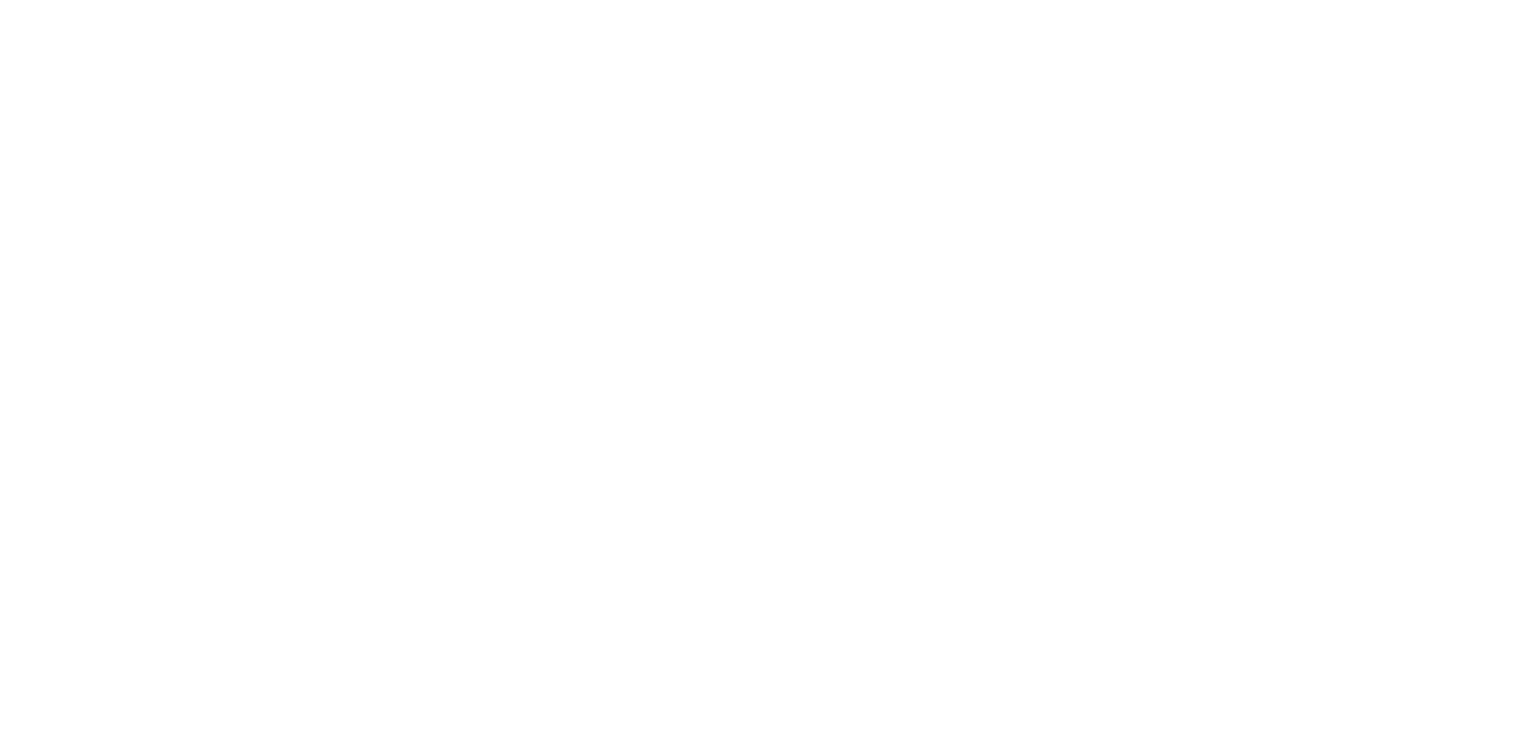 scroll, scrollTop: 0, scrollLeft: 0, axis: both 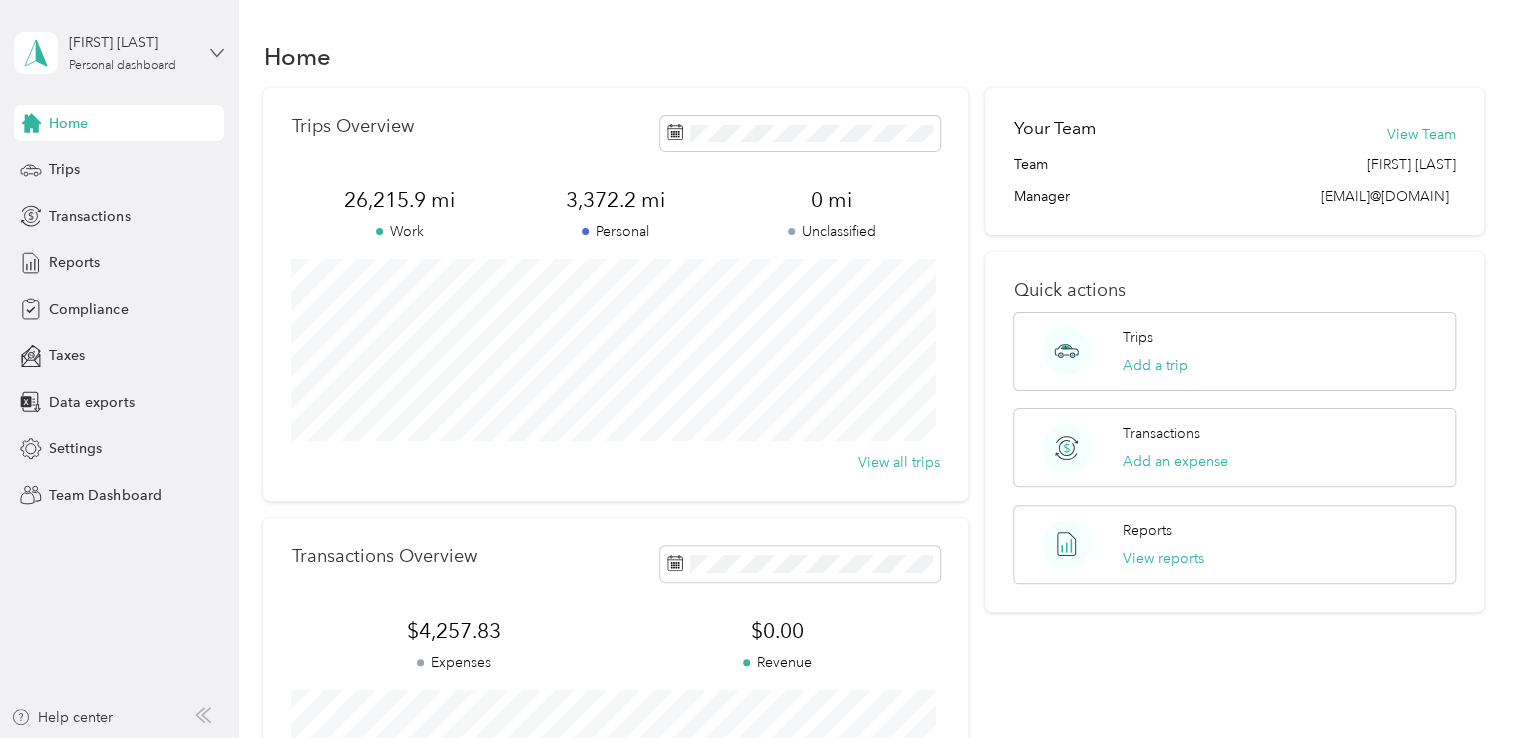 click 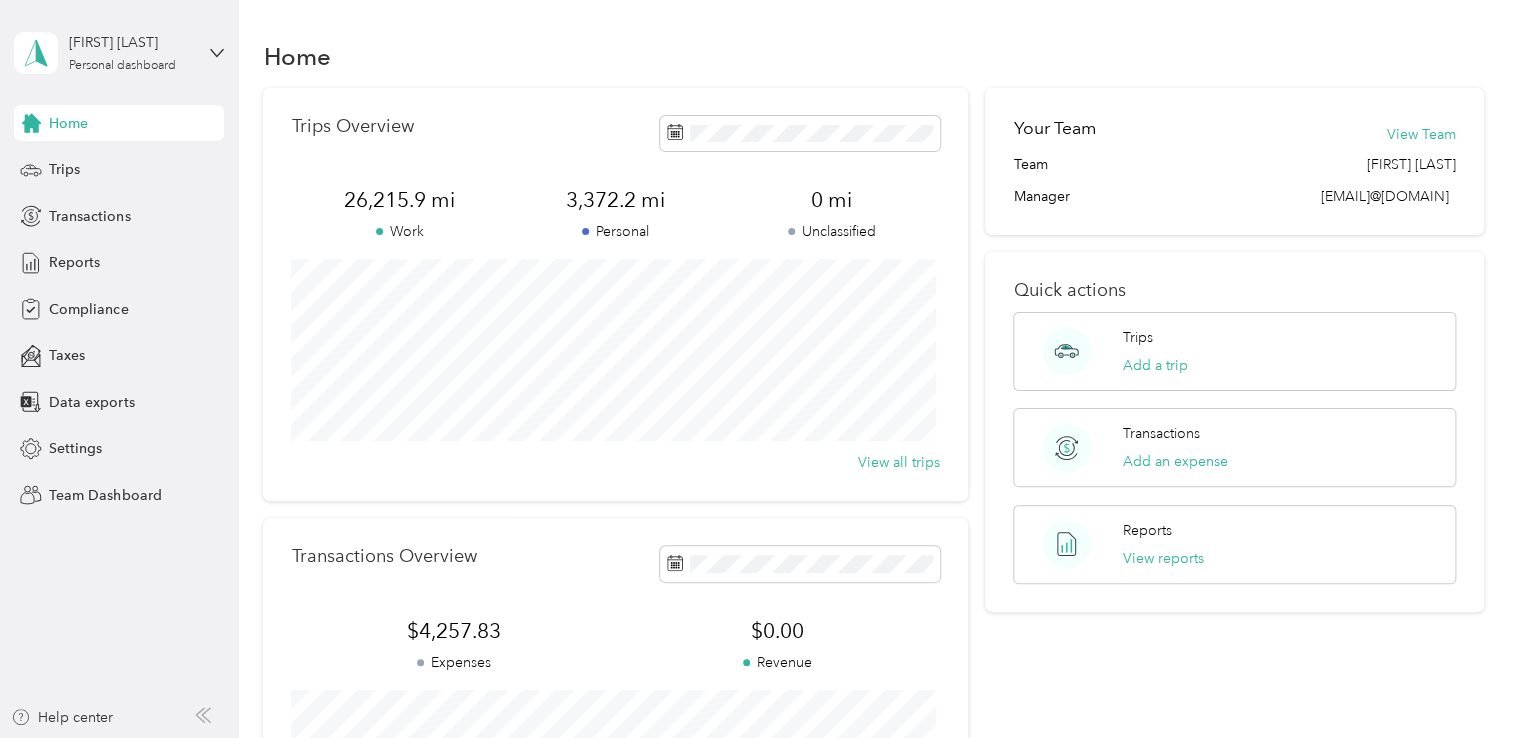 click on "Team dashboard" at bounding box center (85, 164) 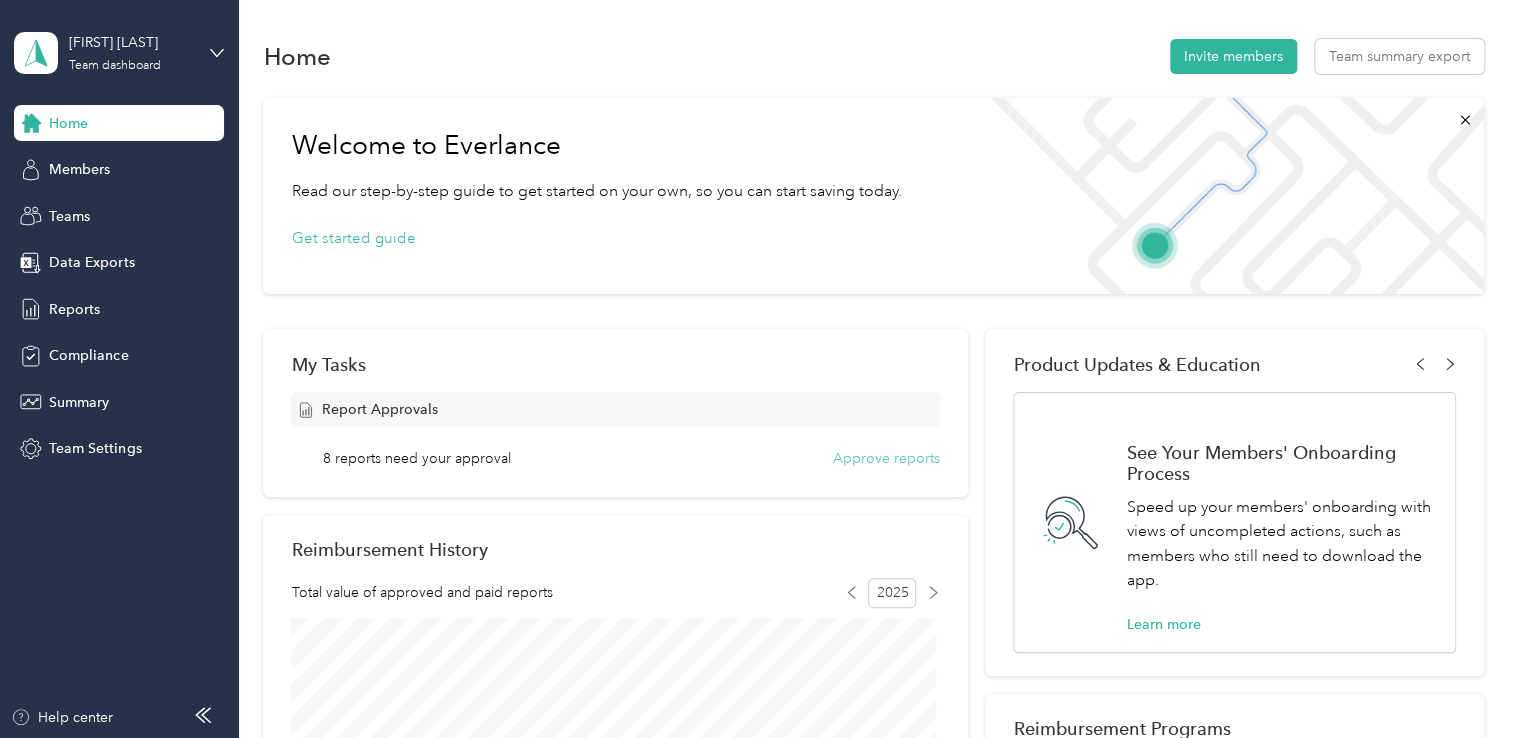 click on "Approve reports" at bounding box center (886, 458) 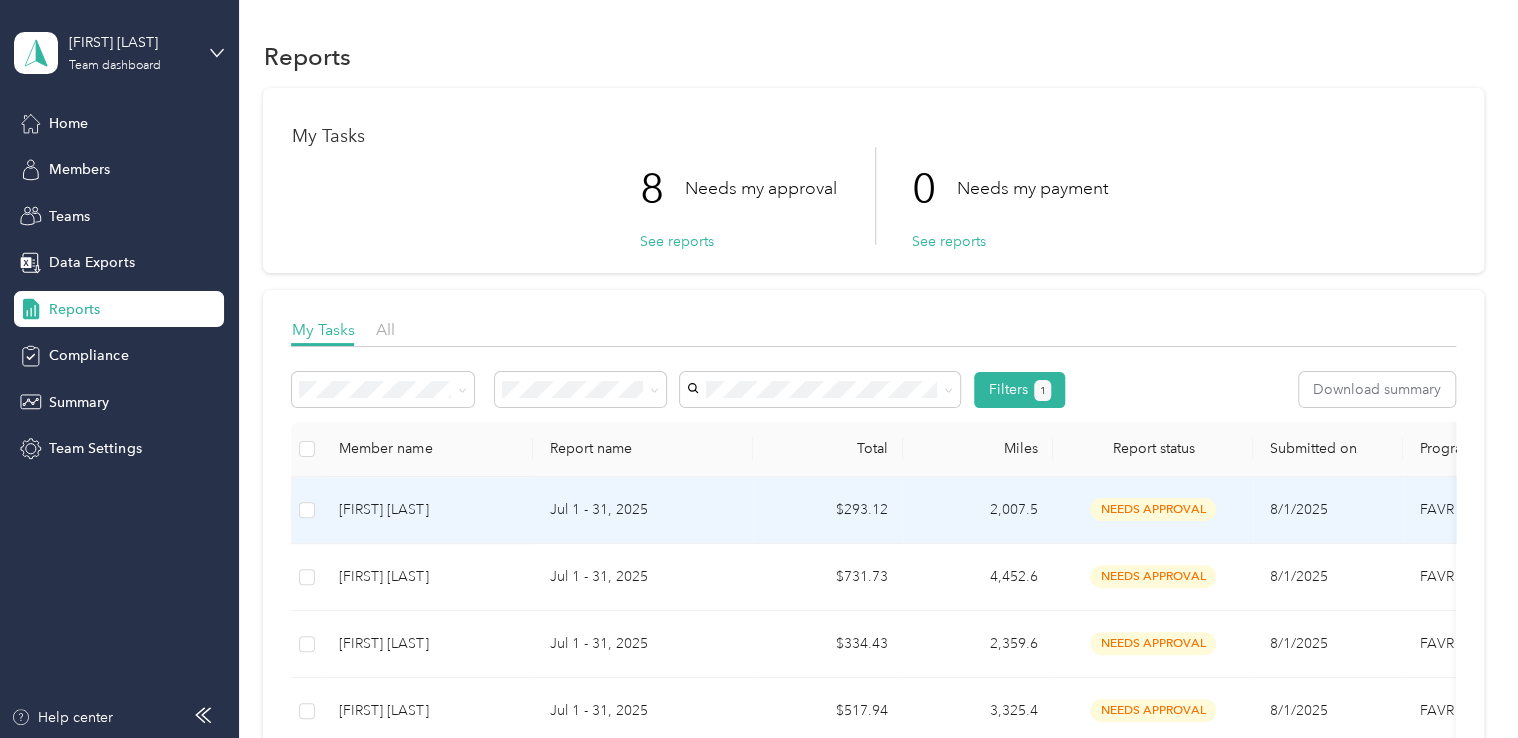 click on "needs approval" at bounding box center (1153, 509) 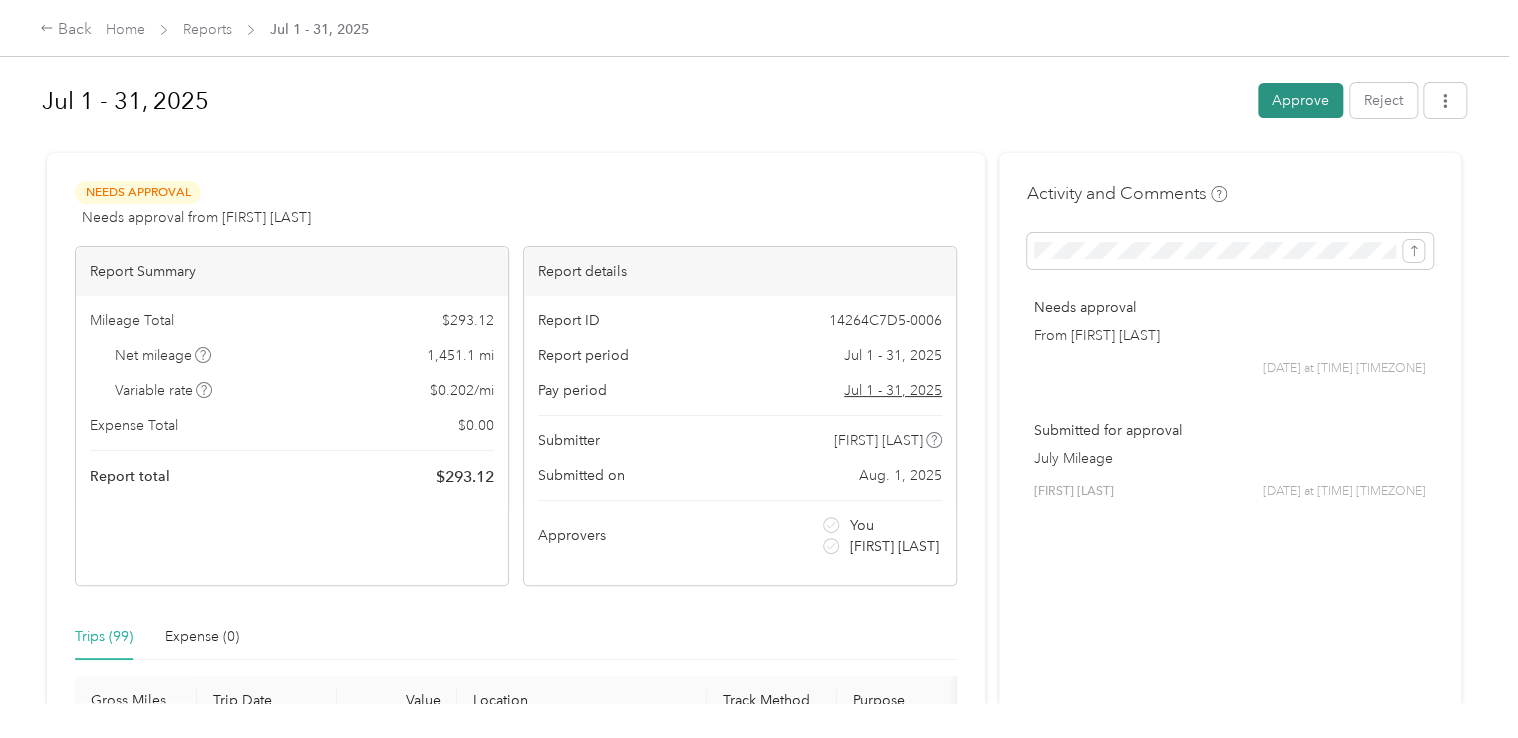 click on "Approve" at bounding box center [1300, 100] 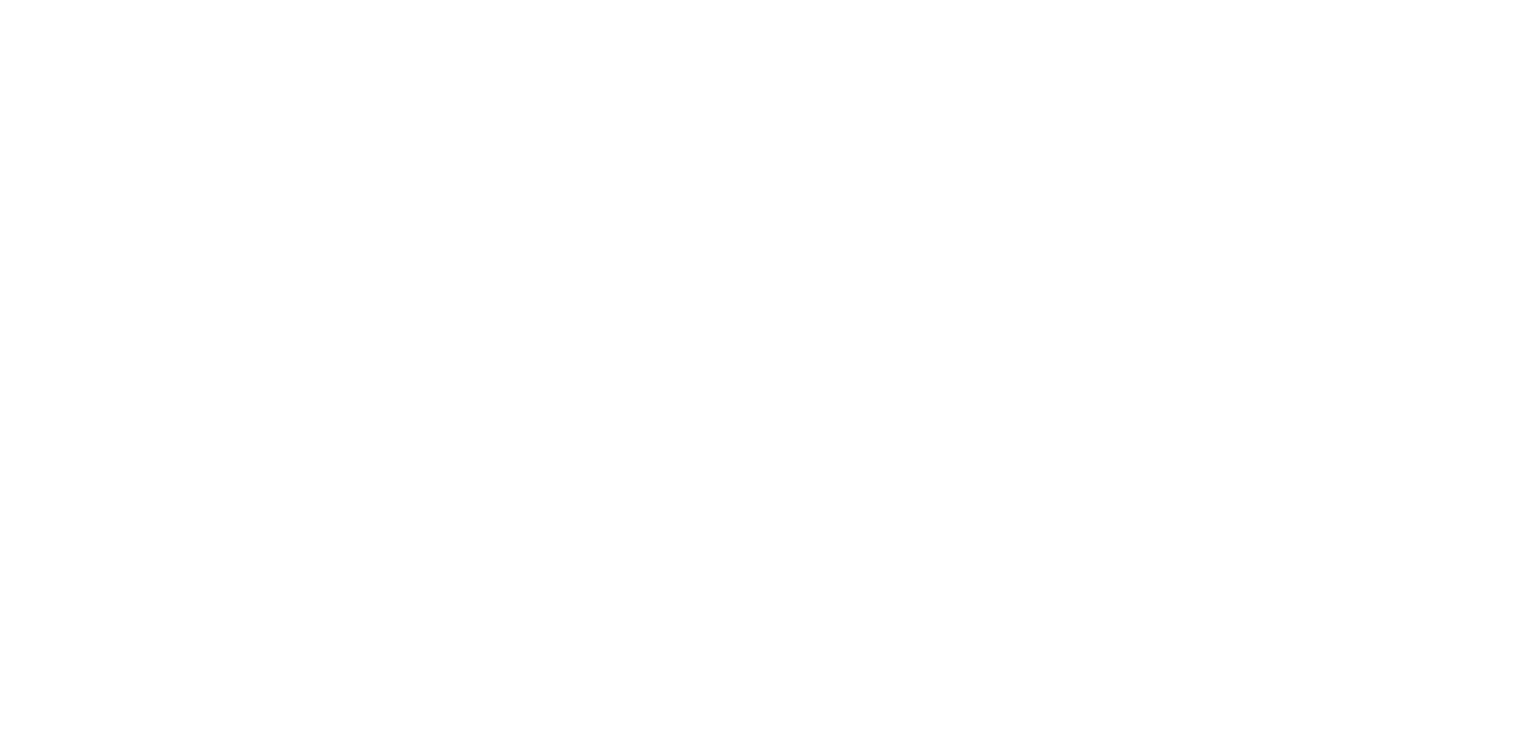 scroll, scrollTop: 0, scrollLeft: 0, axis: both 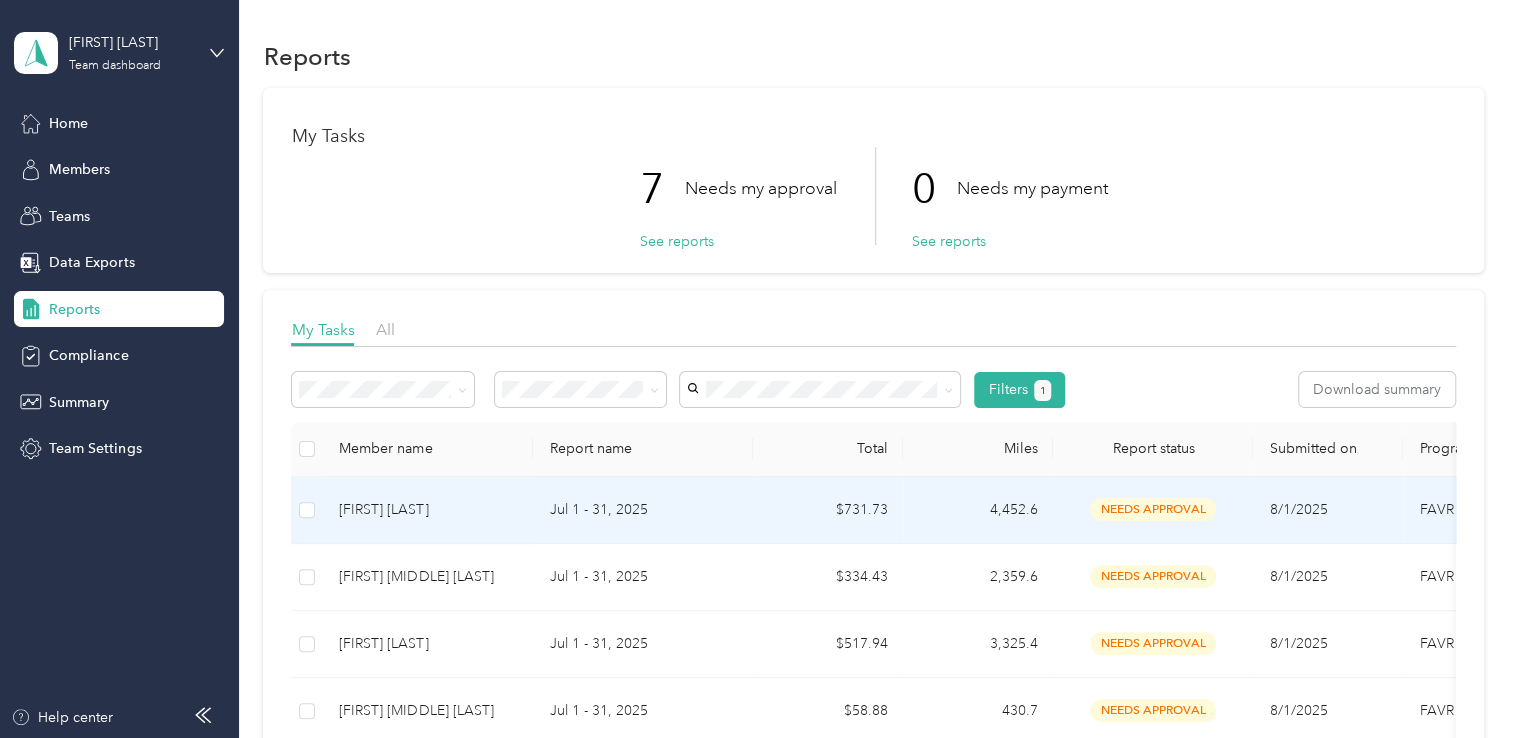 click on "needs approval" at bounding box center (1153, 509) 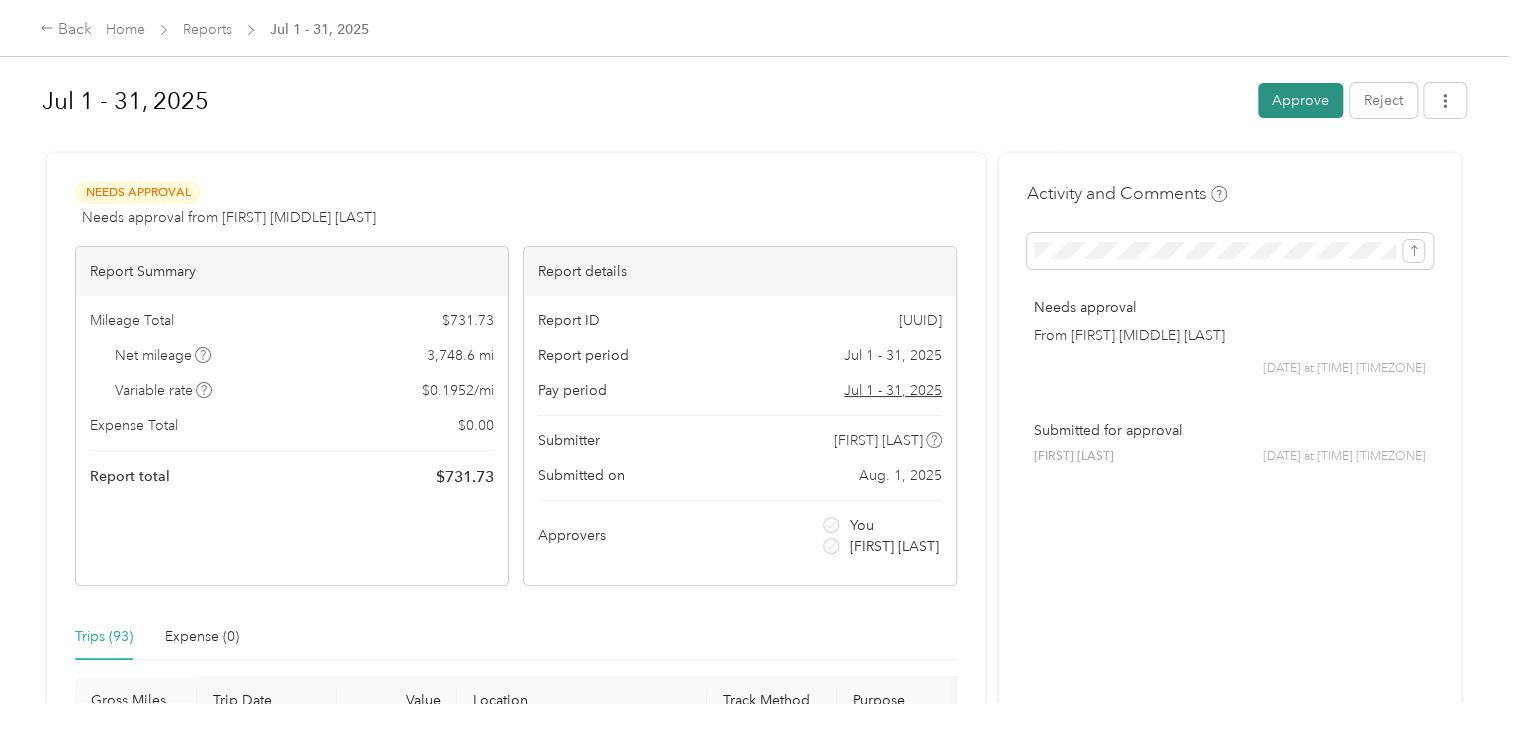 click on "Approve" at bounding box center [1300, 100] 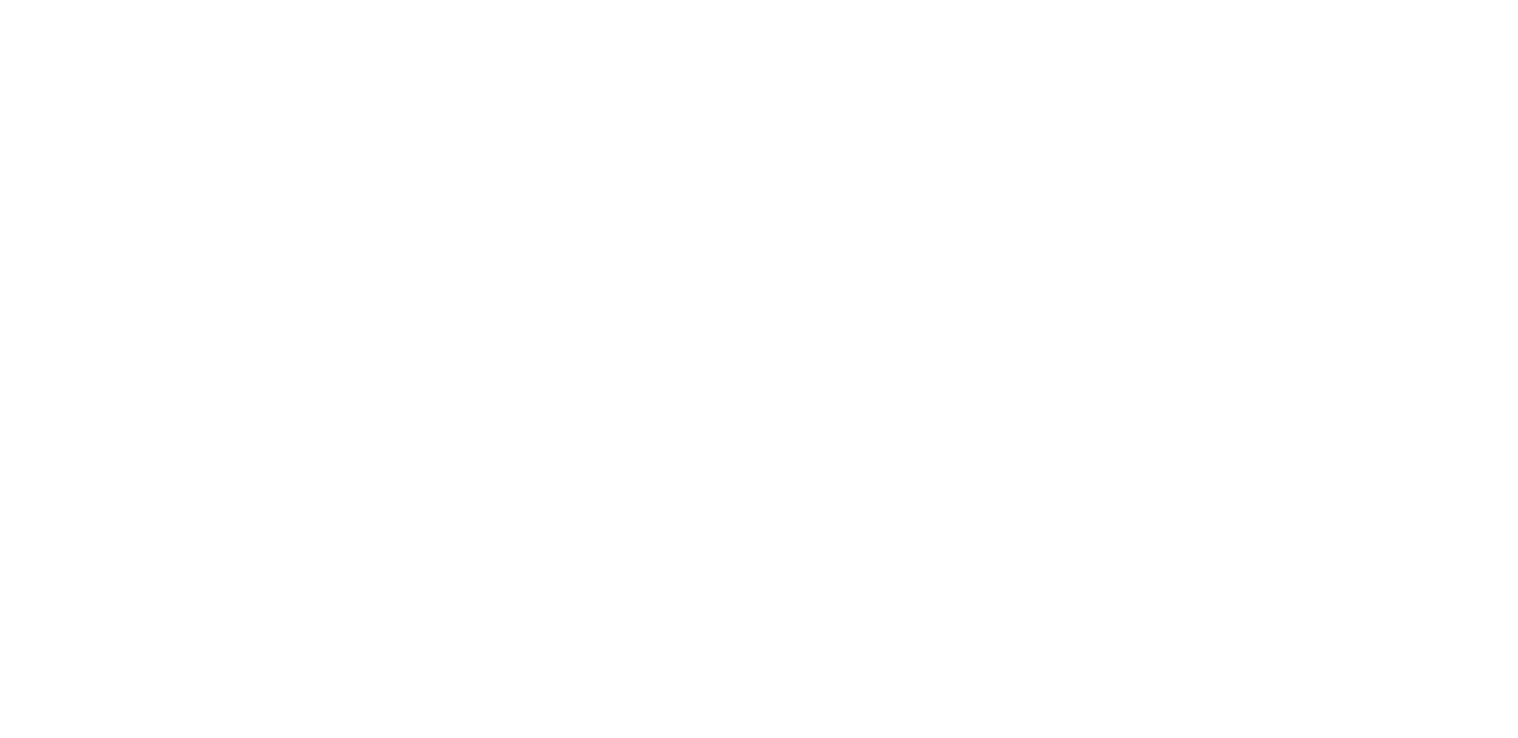 scroll, scrollTop: 0, scrollLeft: 0, axis: both 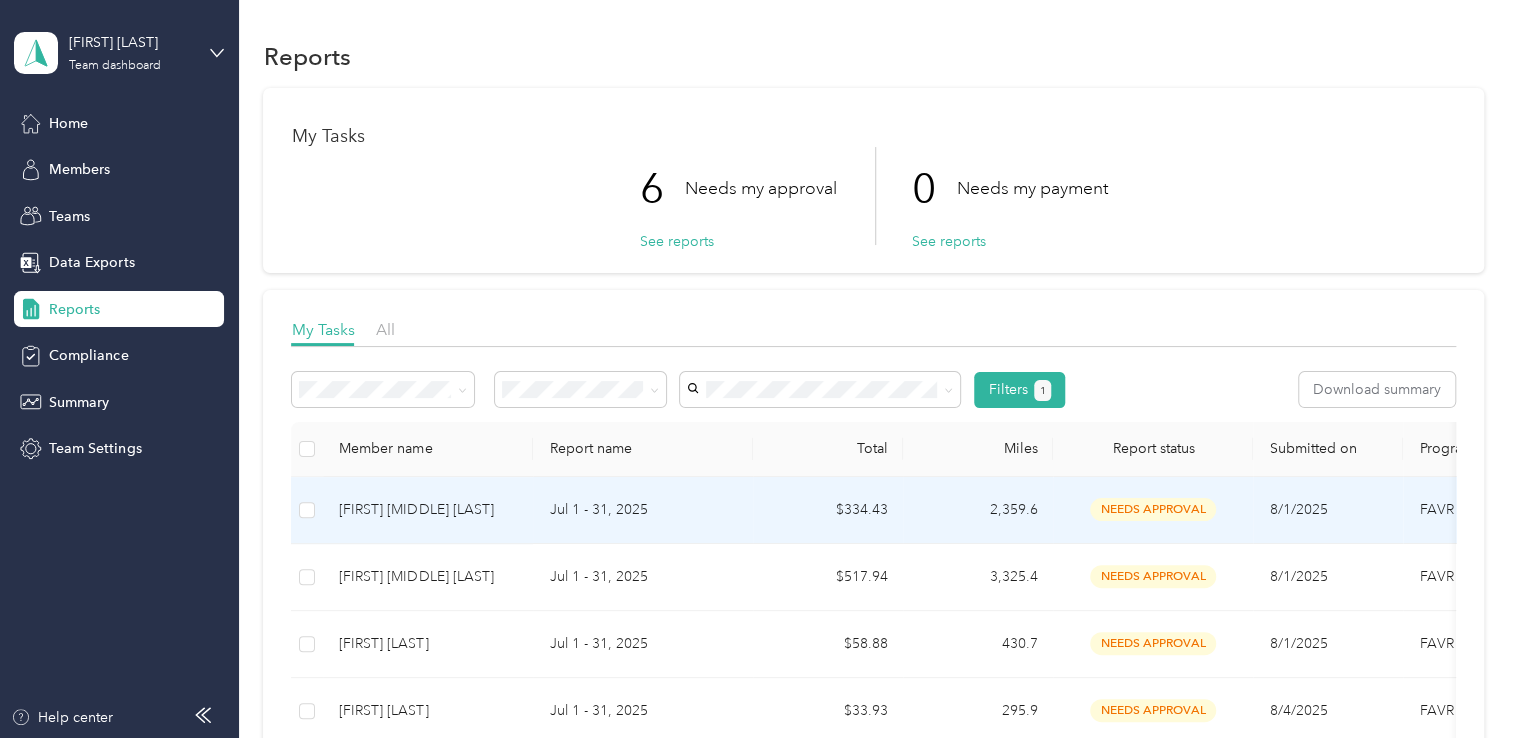 click on "needs approval" at bounding box center [1153, 509] 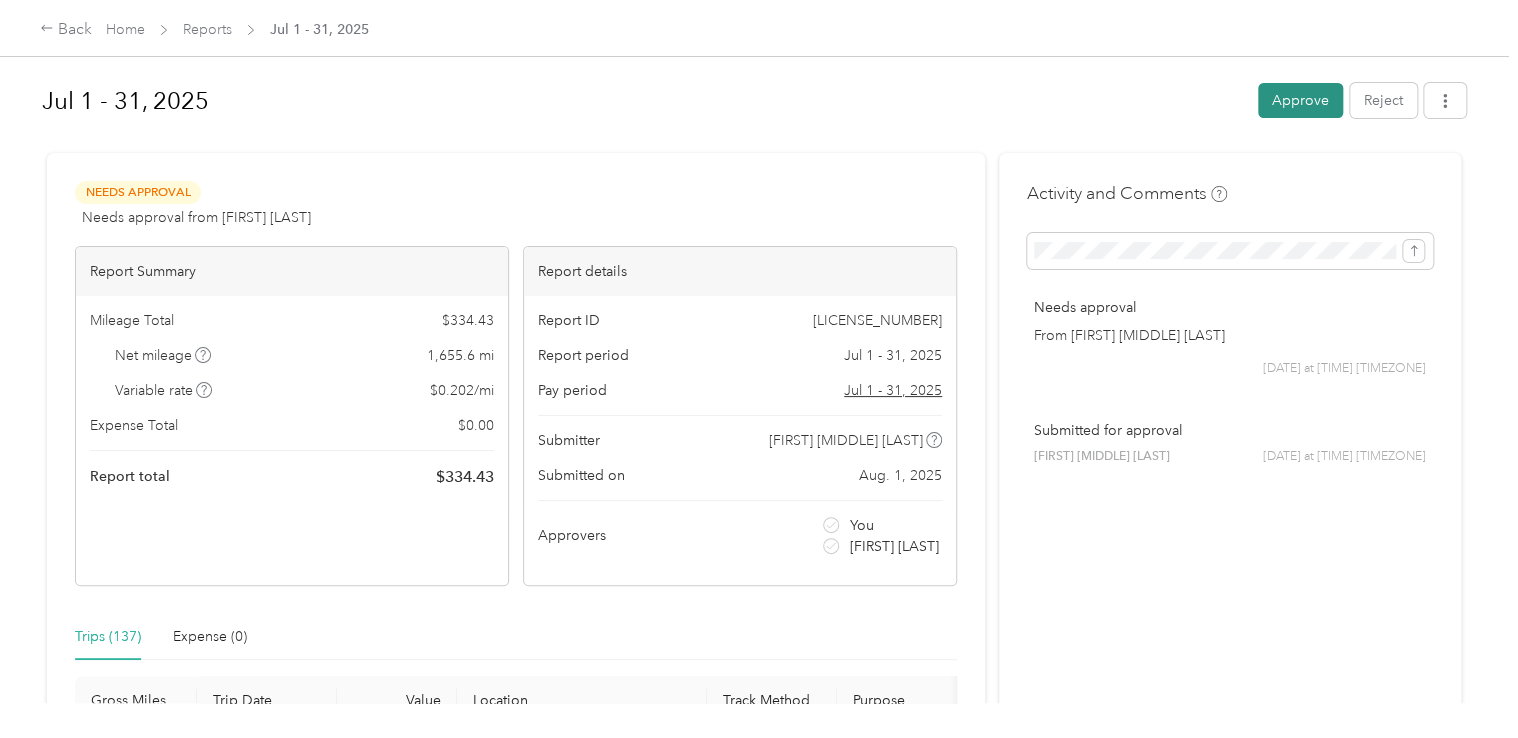 click on "Approve" at bounding box center (1300, 100) 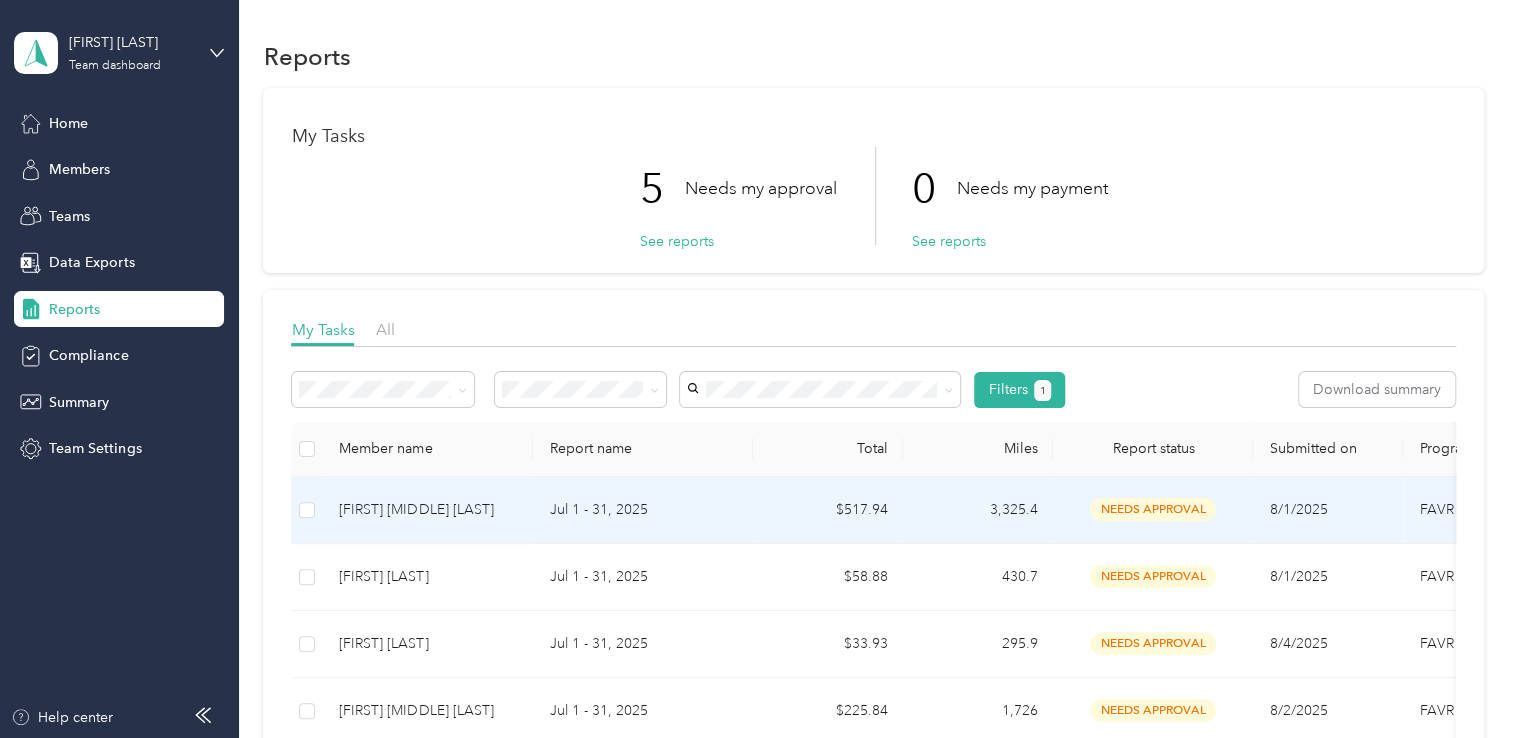 click on "needs approval" at bounding box center [1153, 509] 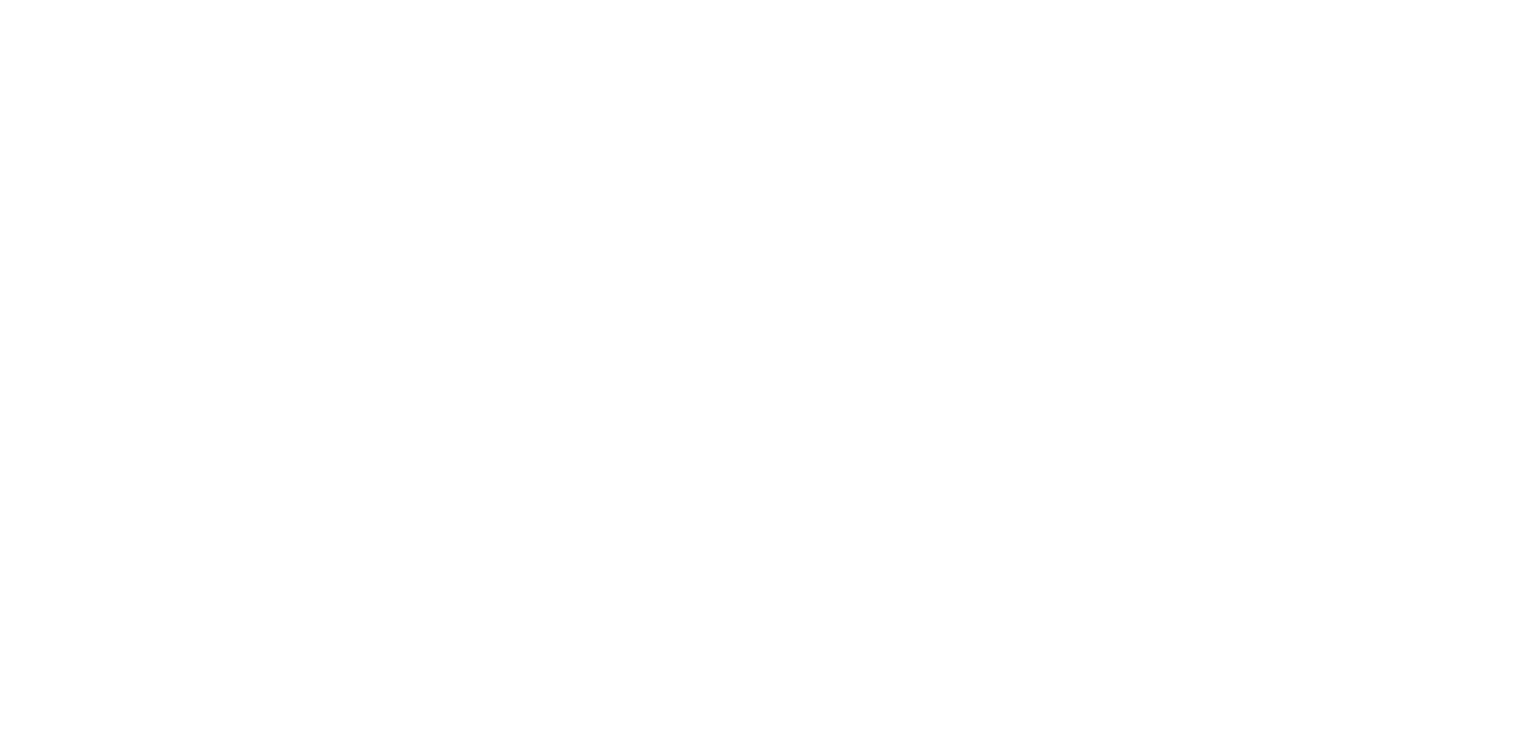scroll, scrollTop: 0, scrollLeft: 0, axis: both 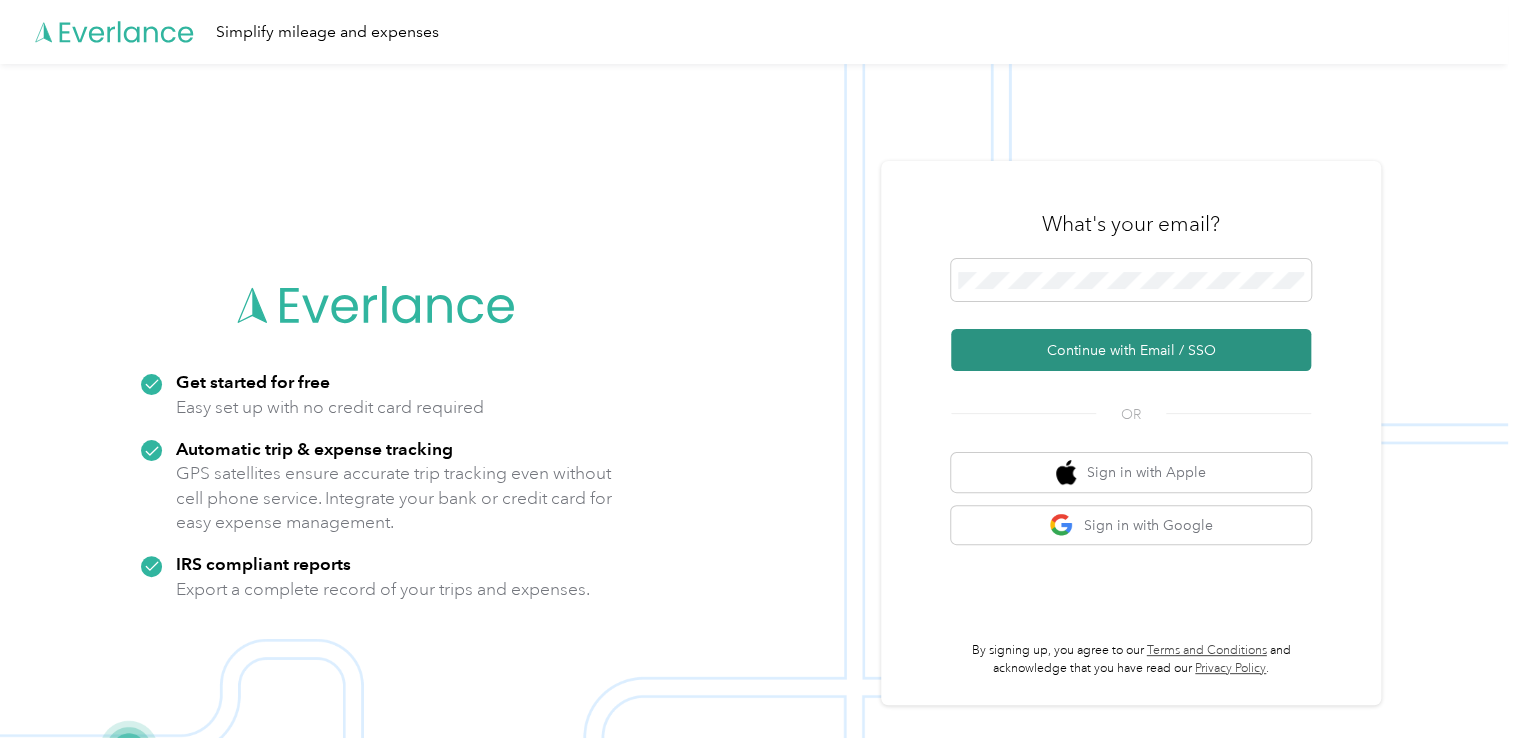 click on "Continue with Email / SSO" at bounding box center (1131, 350) 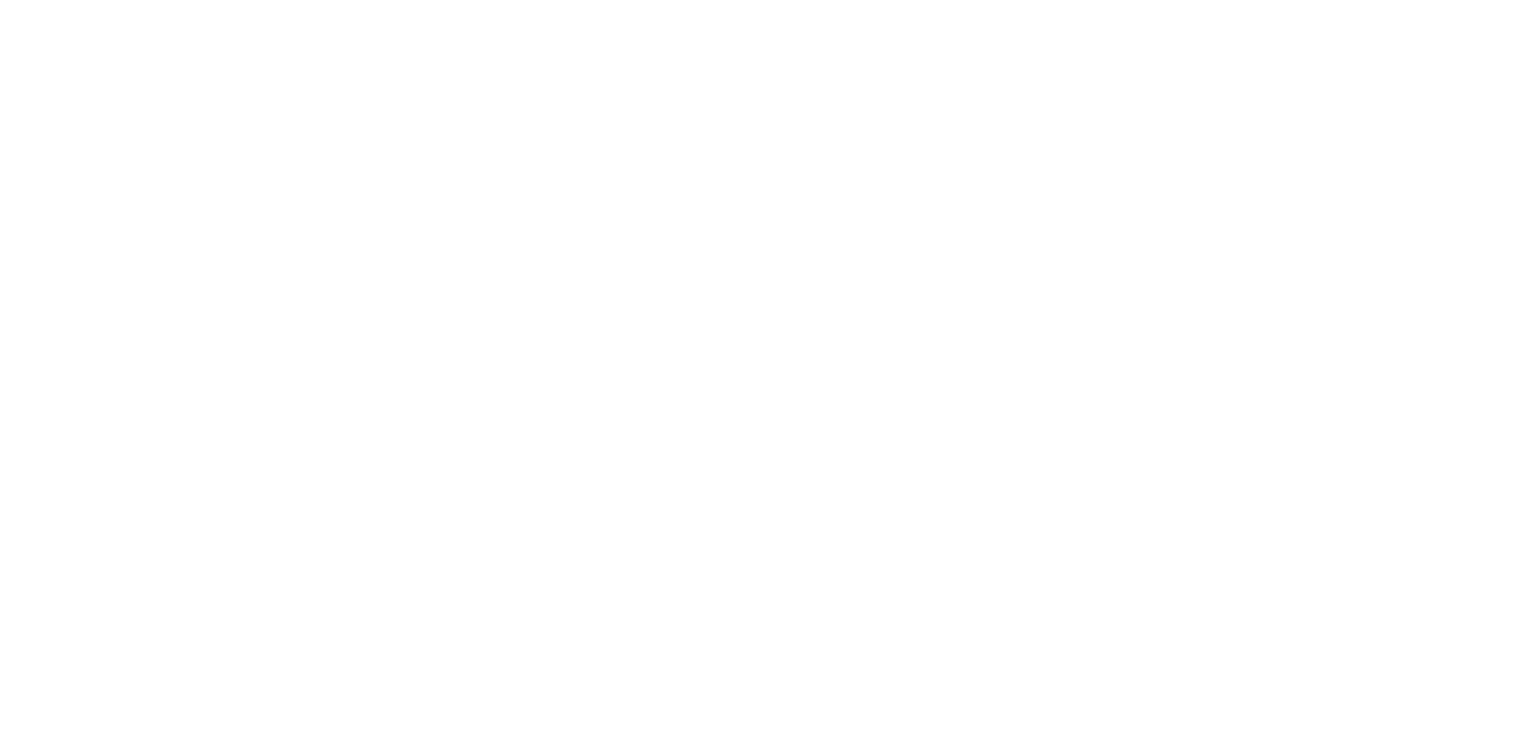 scroll, scrollTop: 0, scrollLeft: 0, axis: both 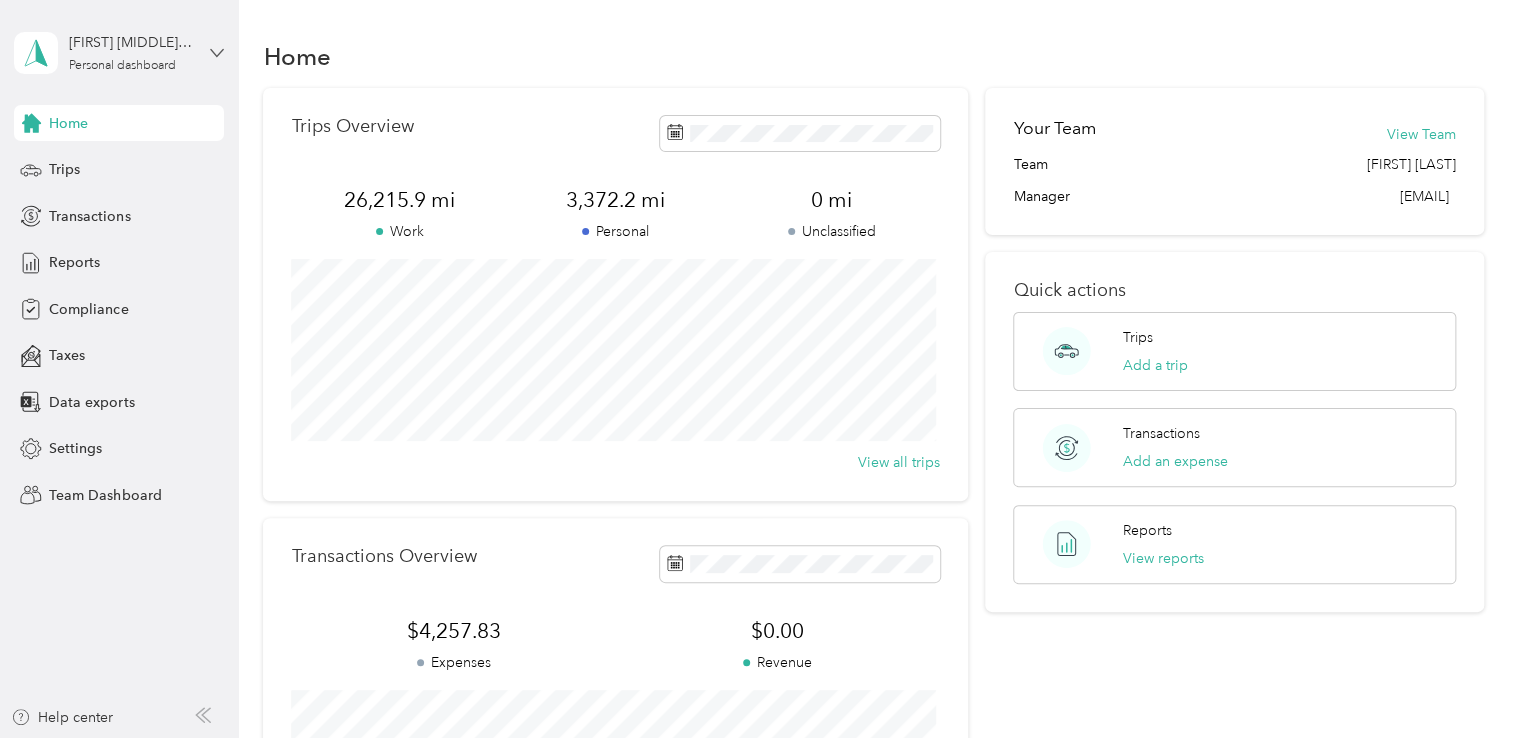 click 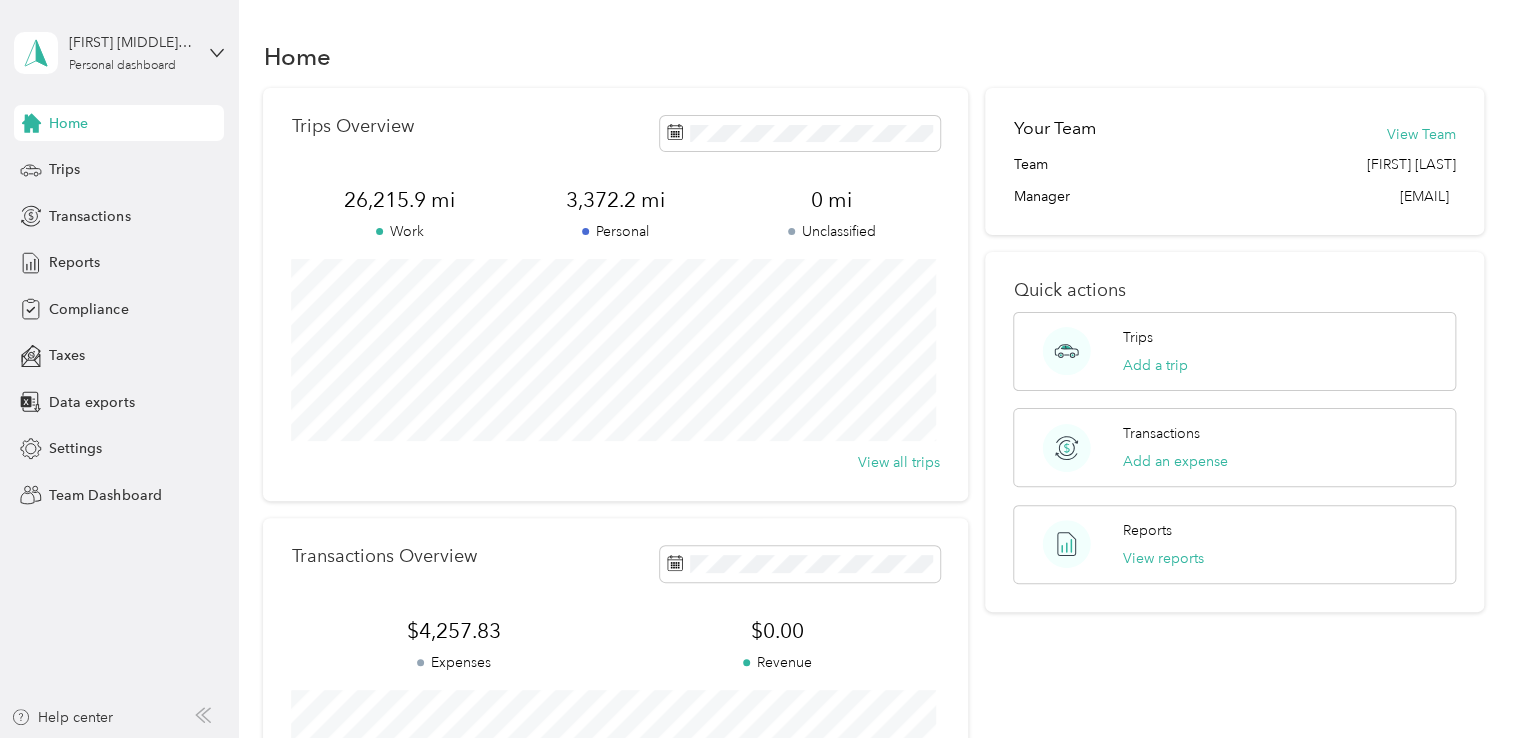 click on "Team dashboard" at bounding box center (85, 161) 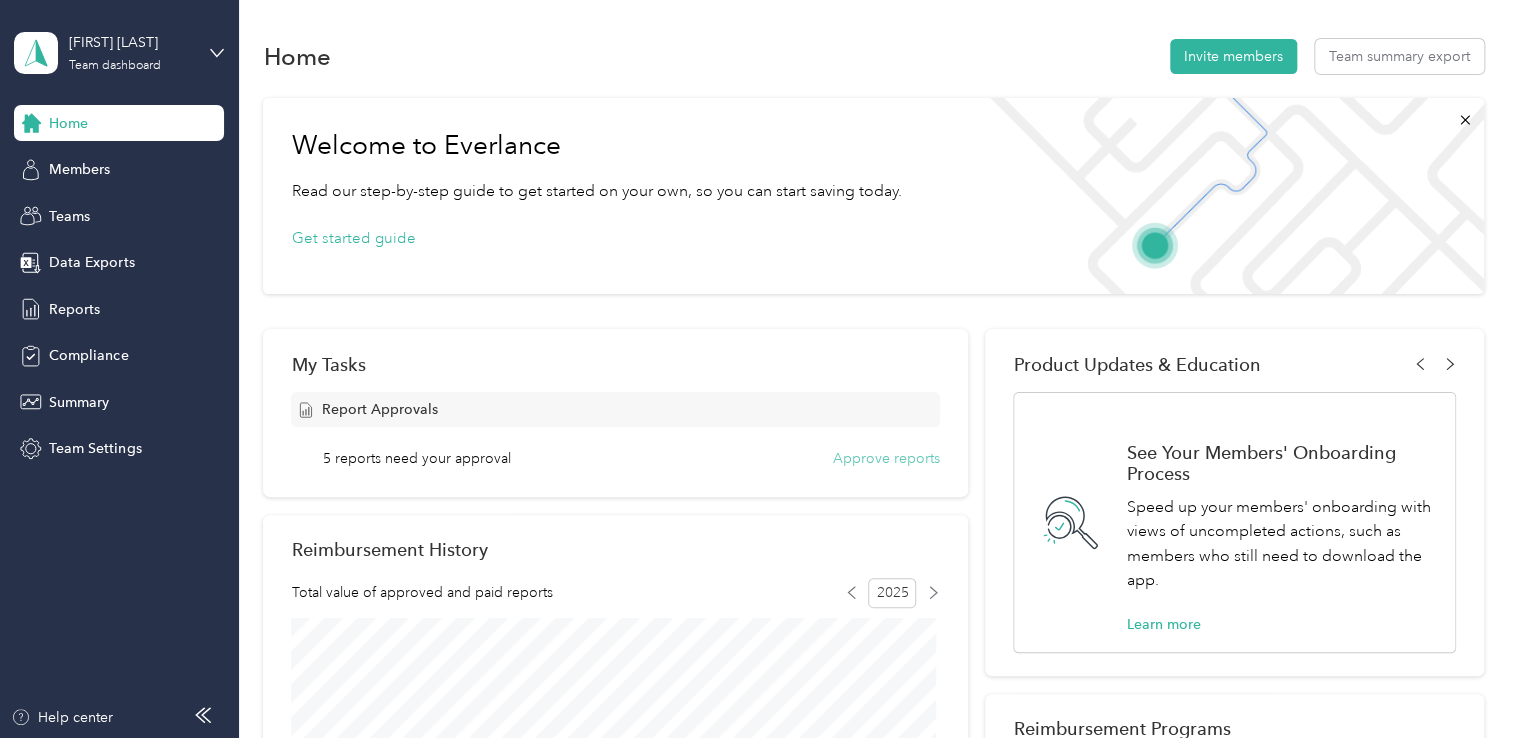 click on "Approve reports" at bounding box center (886, 458) 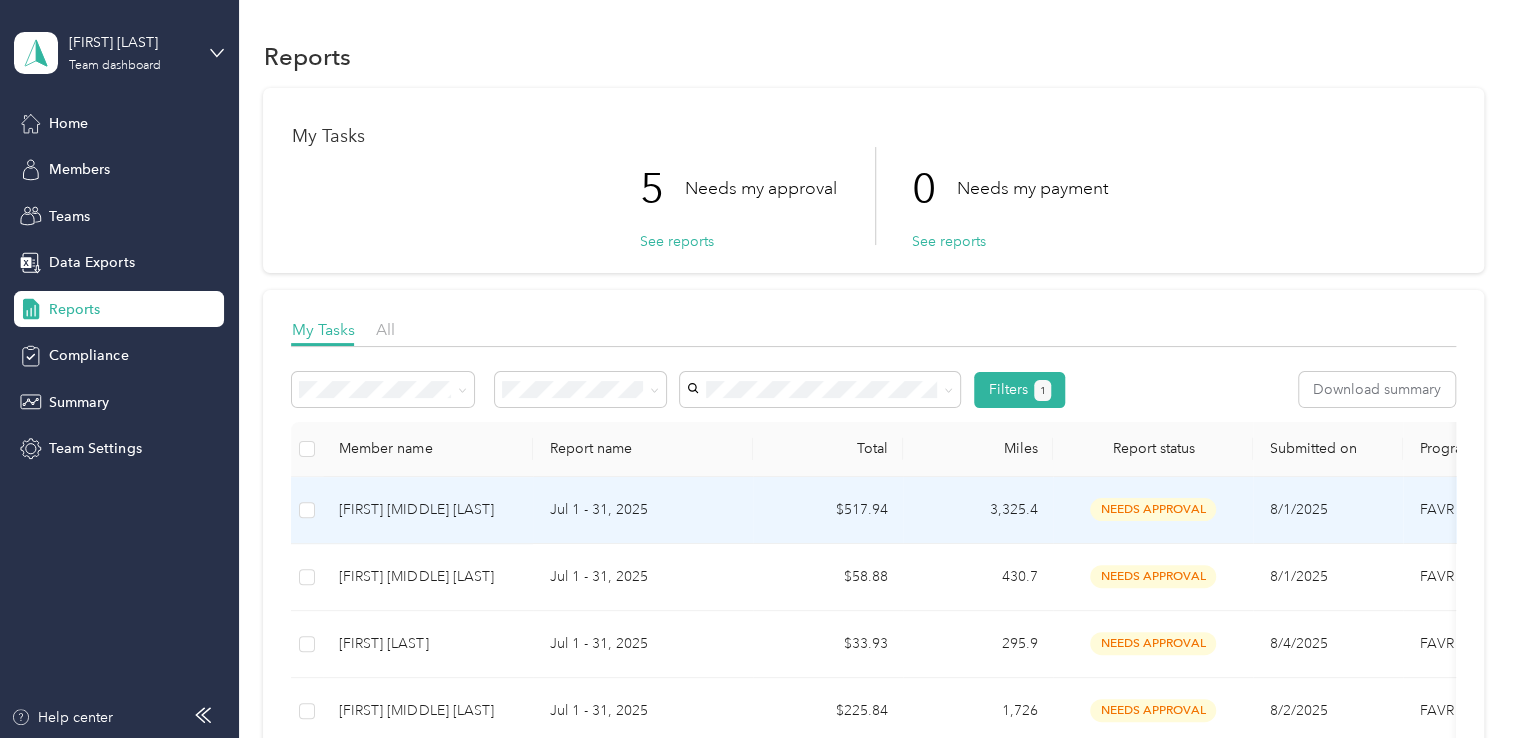 click on "needs approval" at bounding box center (1153, 509) 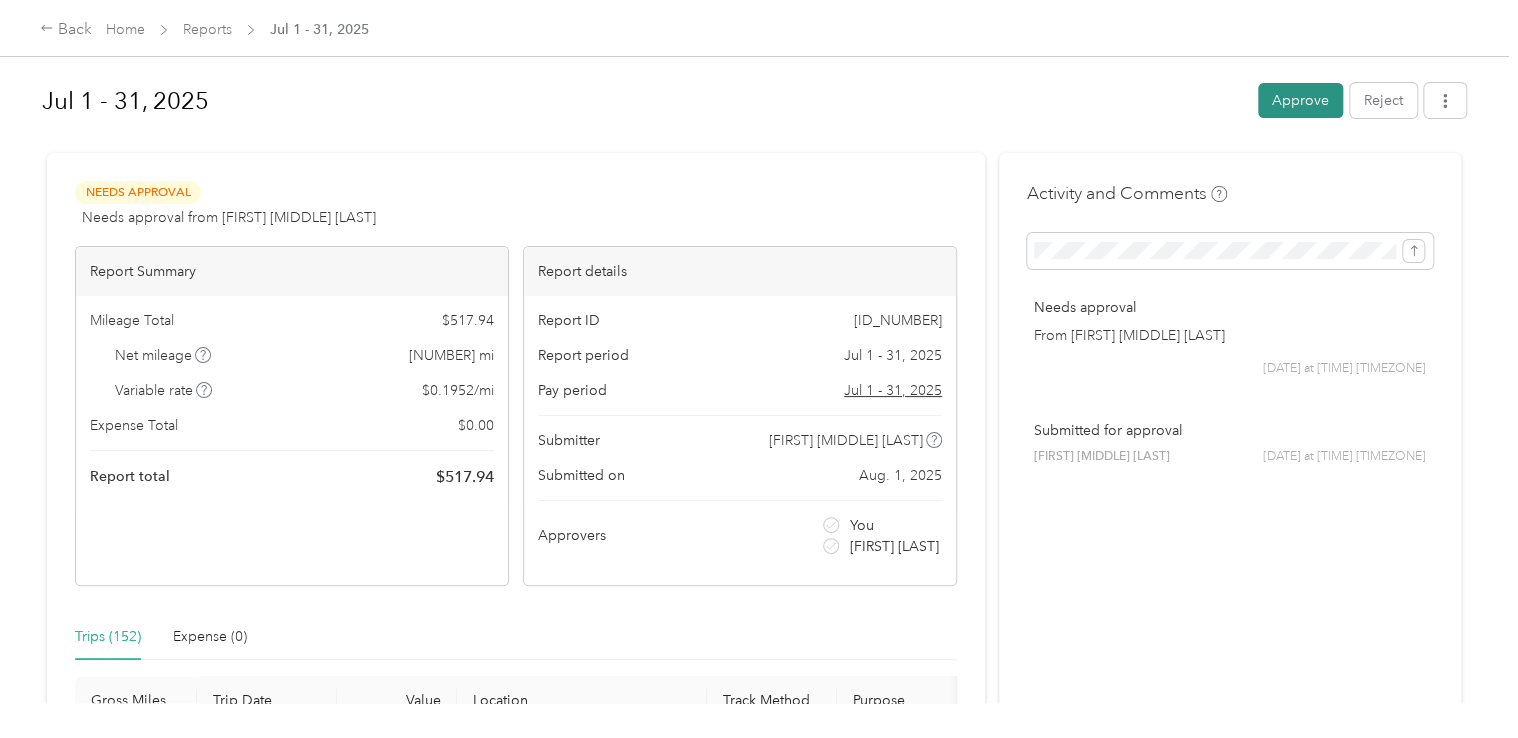 click on "Approve" at bounding box center (1300, 100) 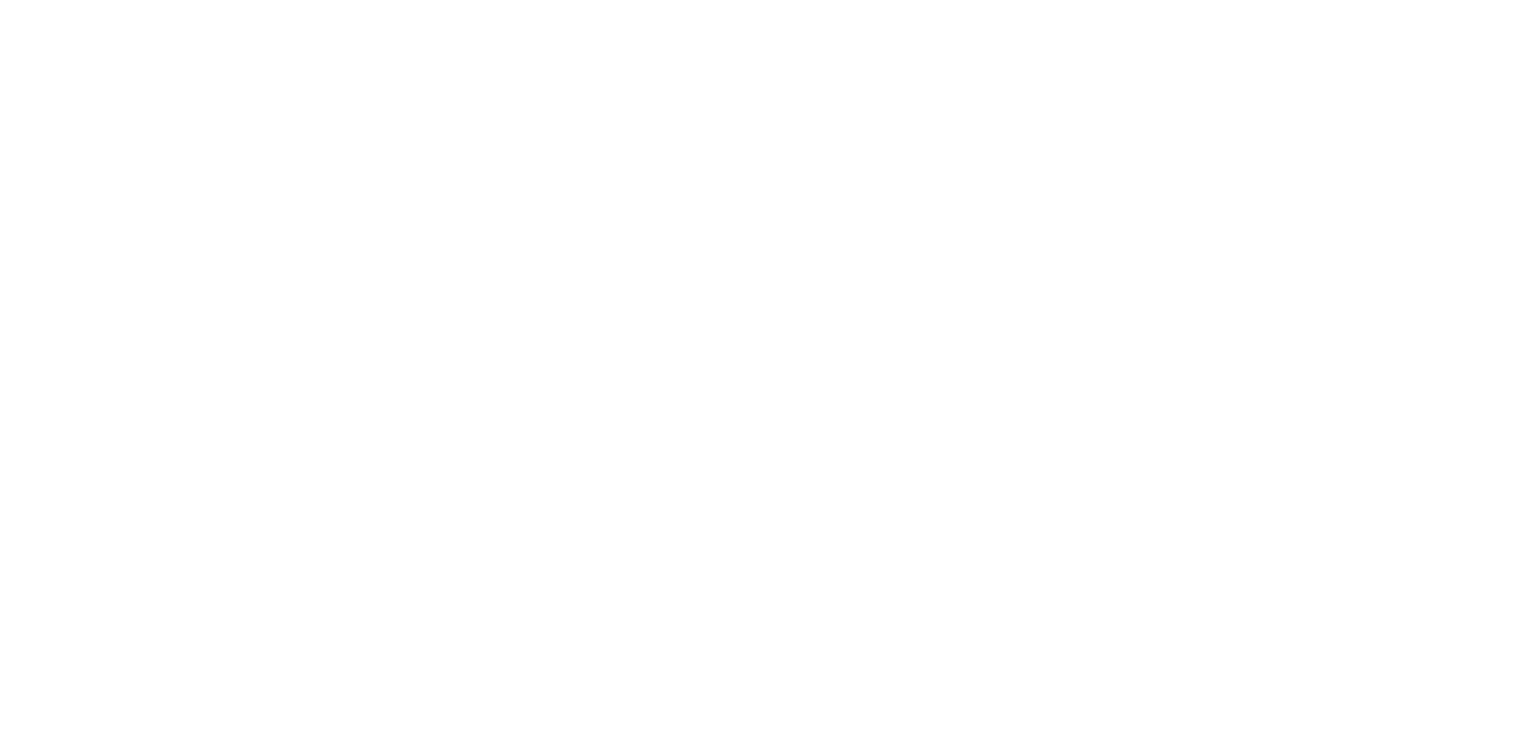 scroll, scrollTop: 0, scrollLeft: 0, axis: both 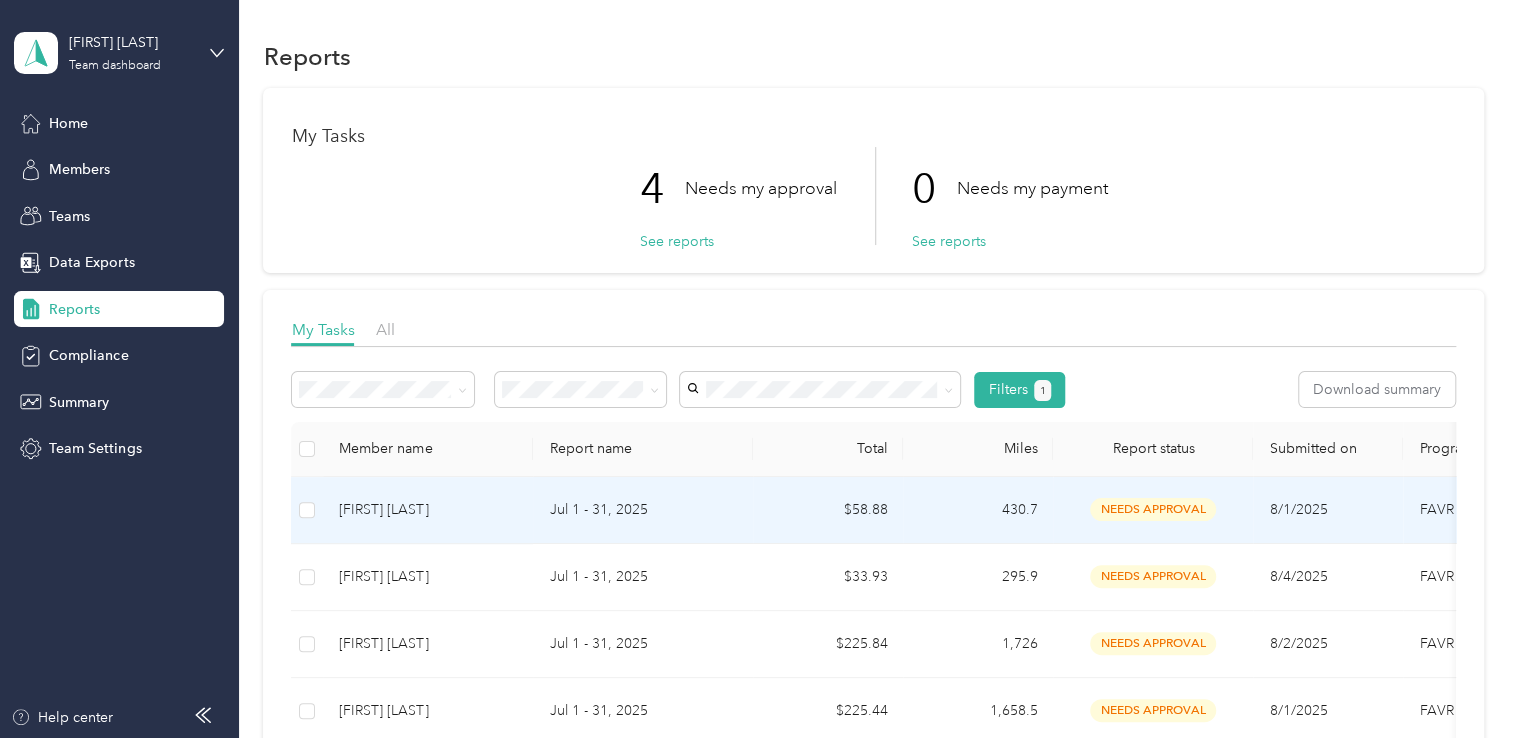 click on "needs approval" at bounding box center (1153, 509) 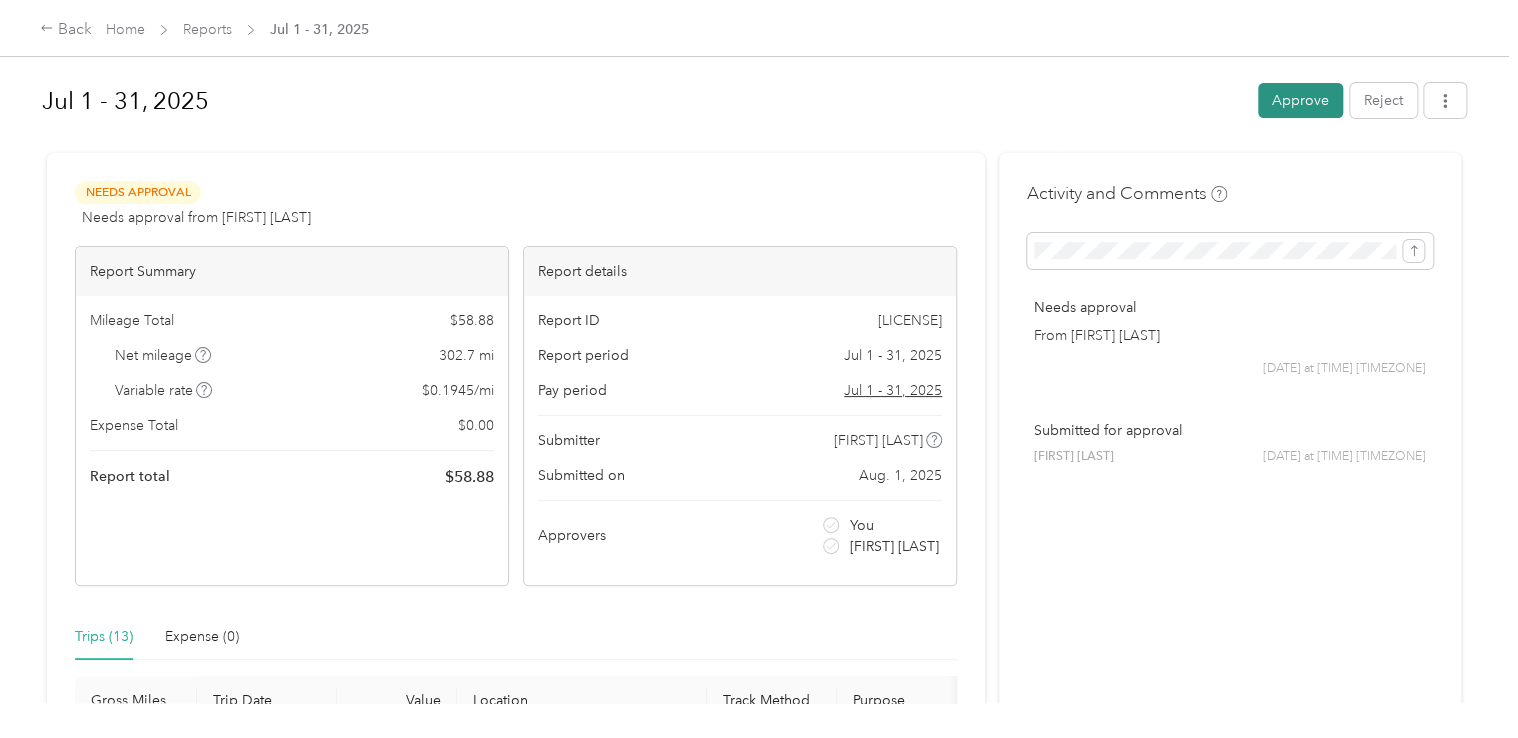 click on "Approve" at bounding box center [1300, 100] 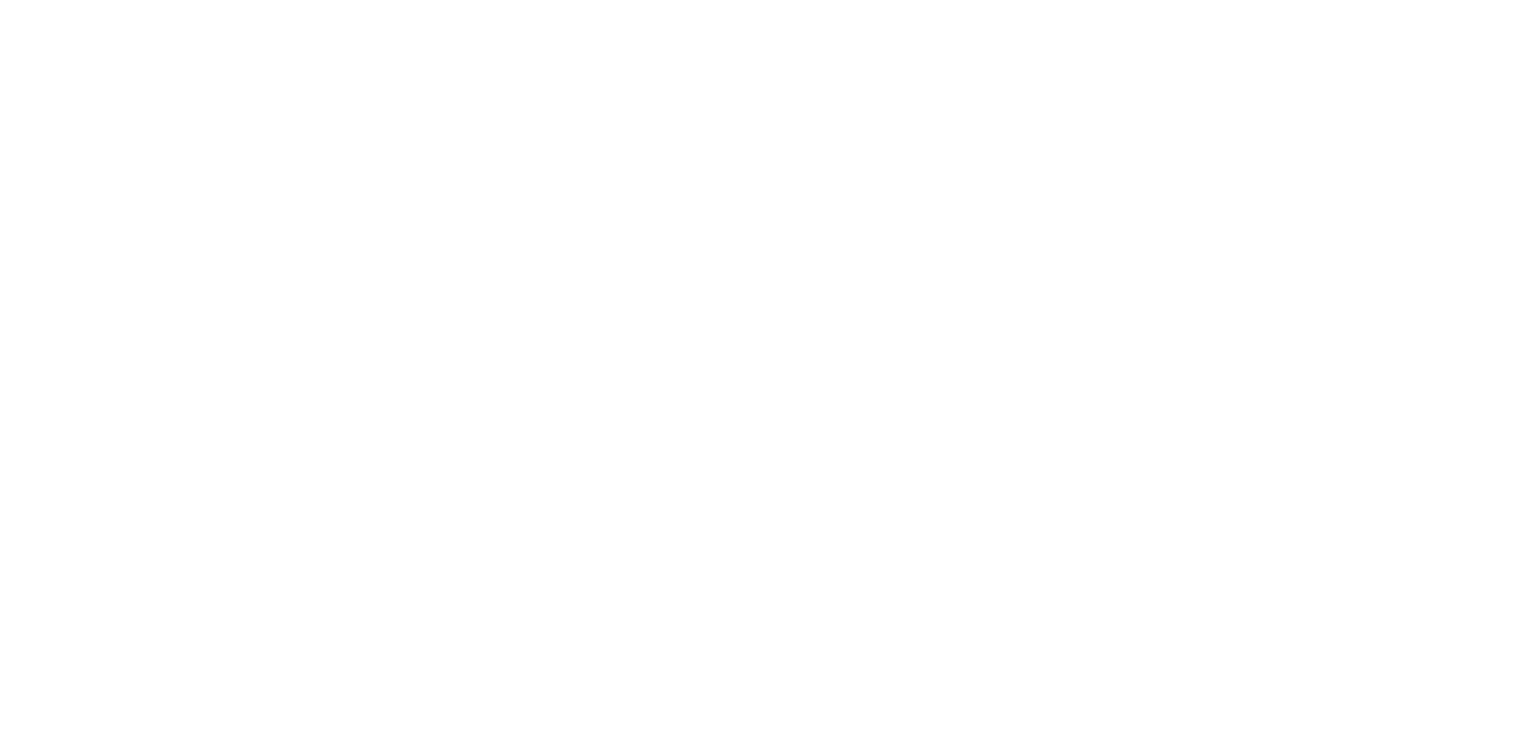 scroll, scrollTop: 0, scrollLeft: 0, axis: both 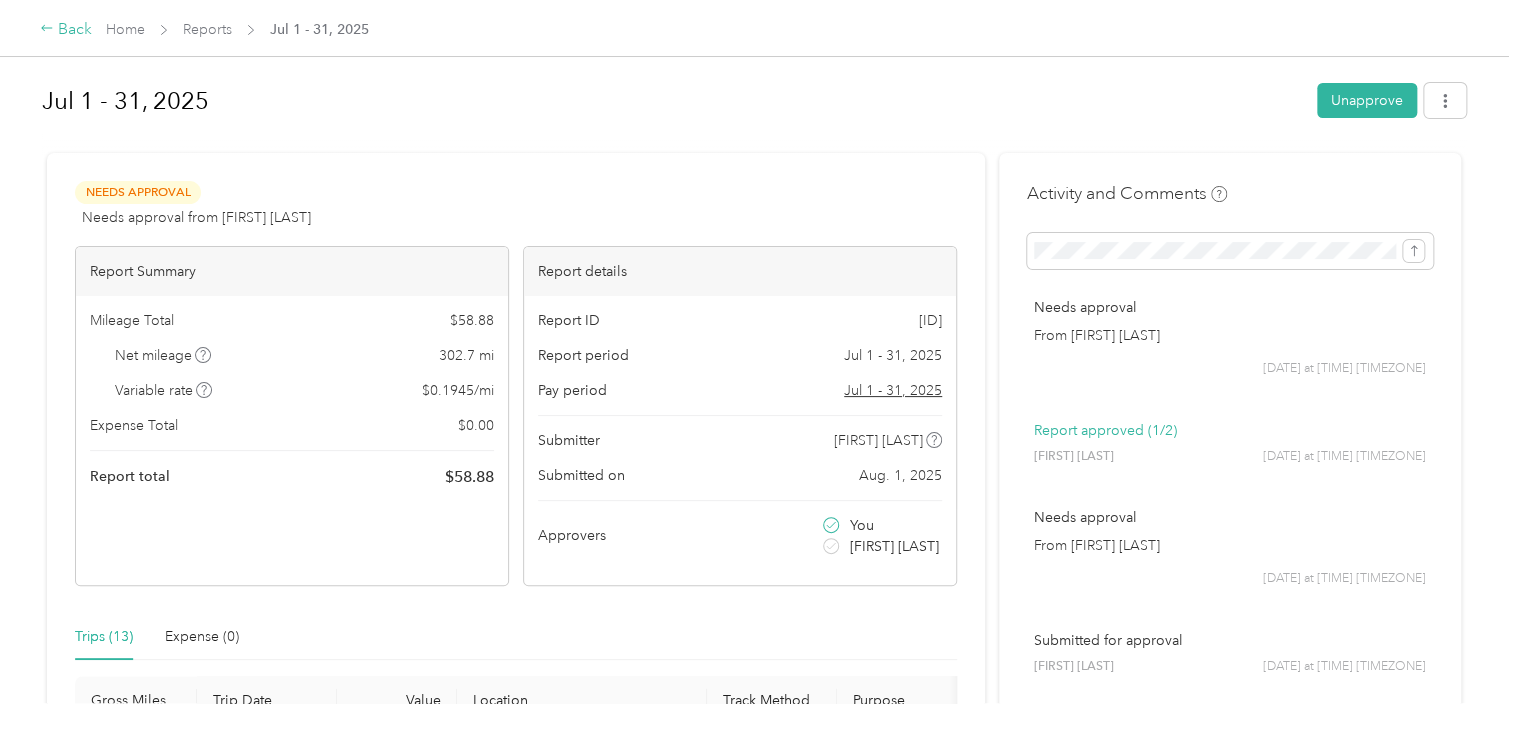 click on "Back" at bounding box center (66, 30) 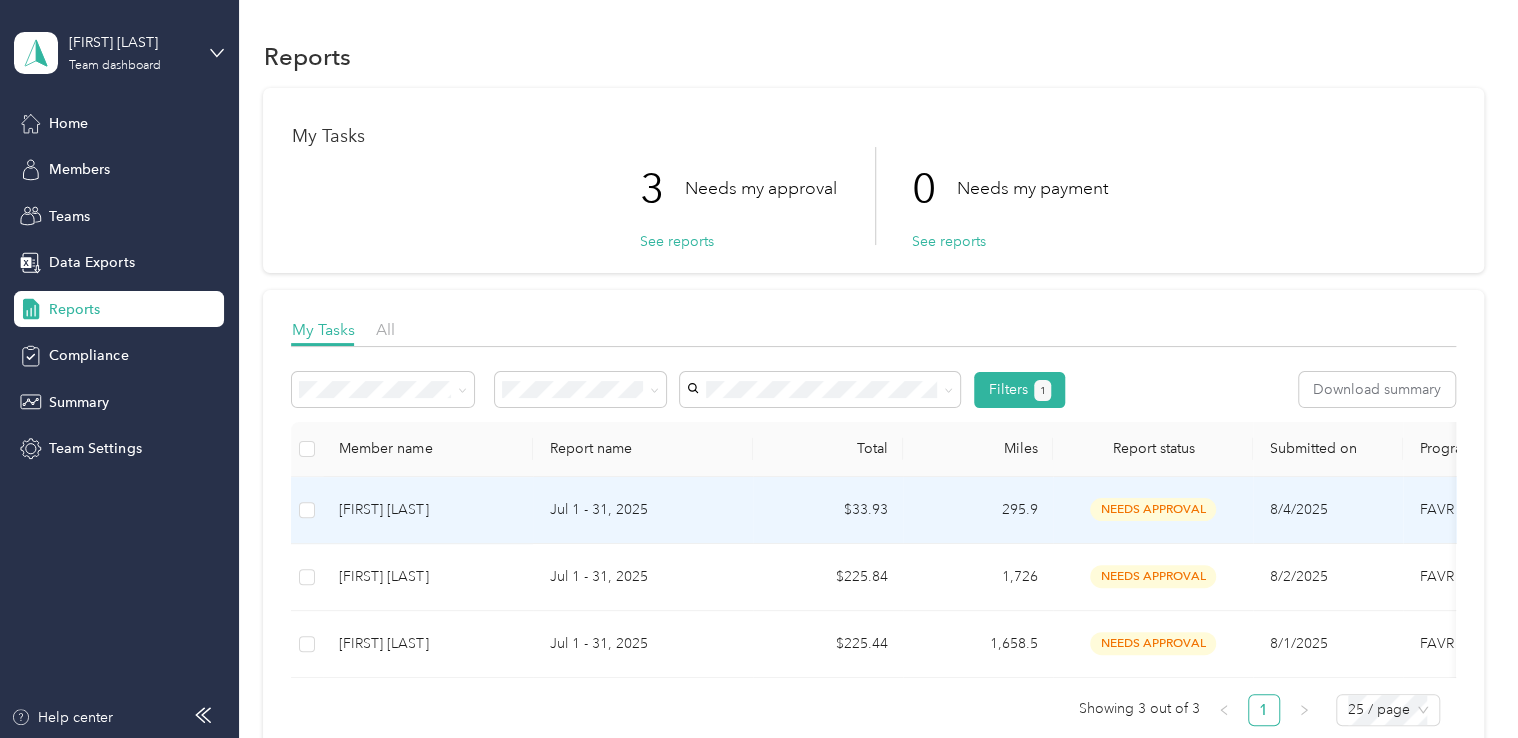 click on "needs approval" at bounding box center [1153, 509] 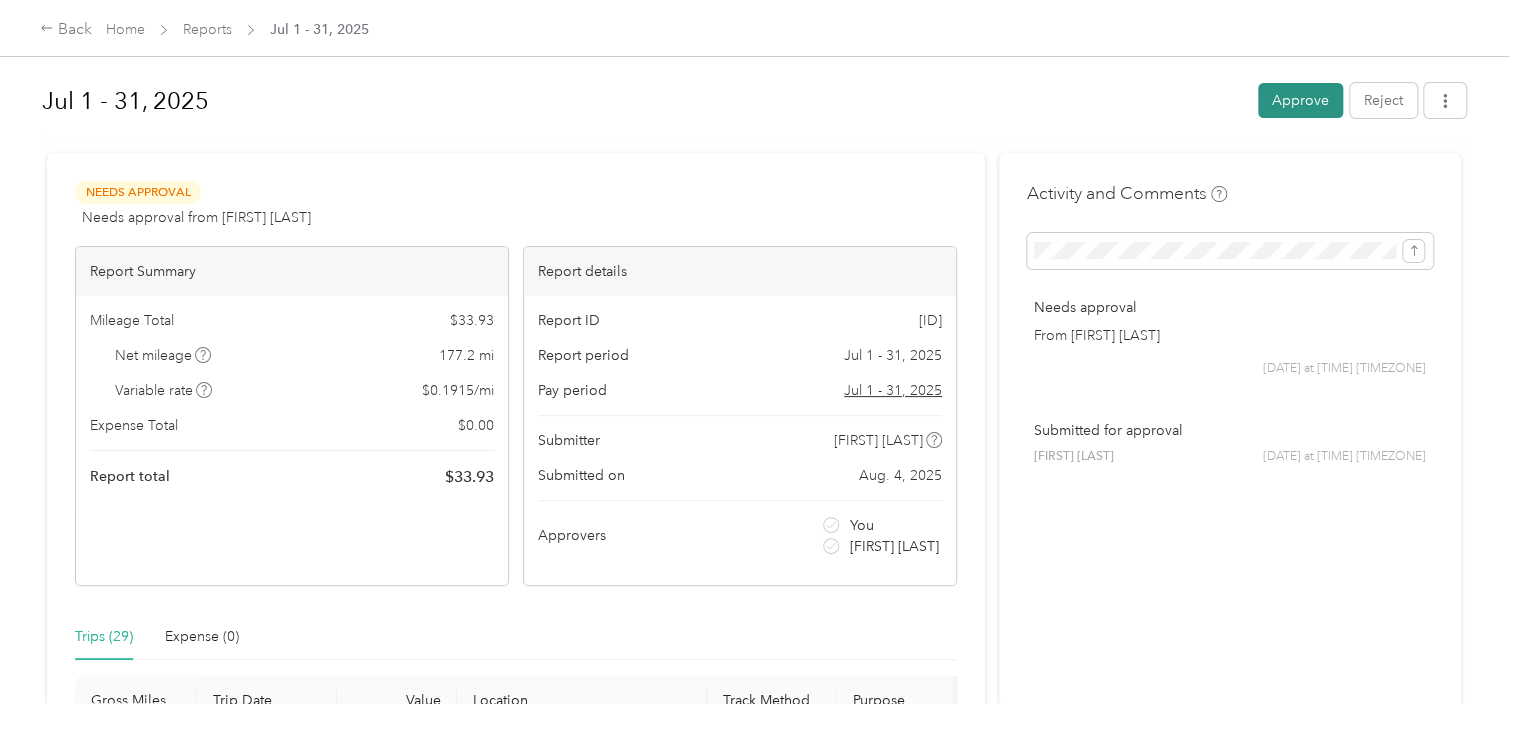 click on "Approve" at bounding box center [1300, 100] 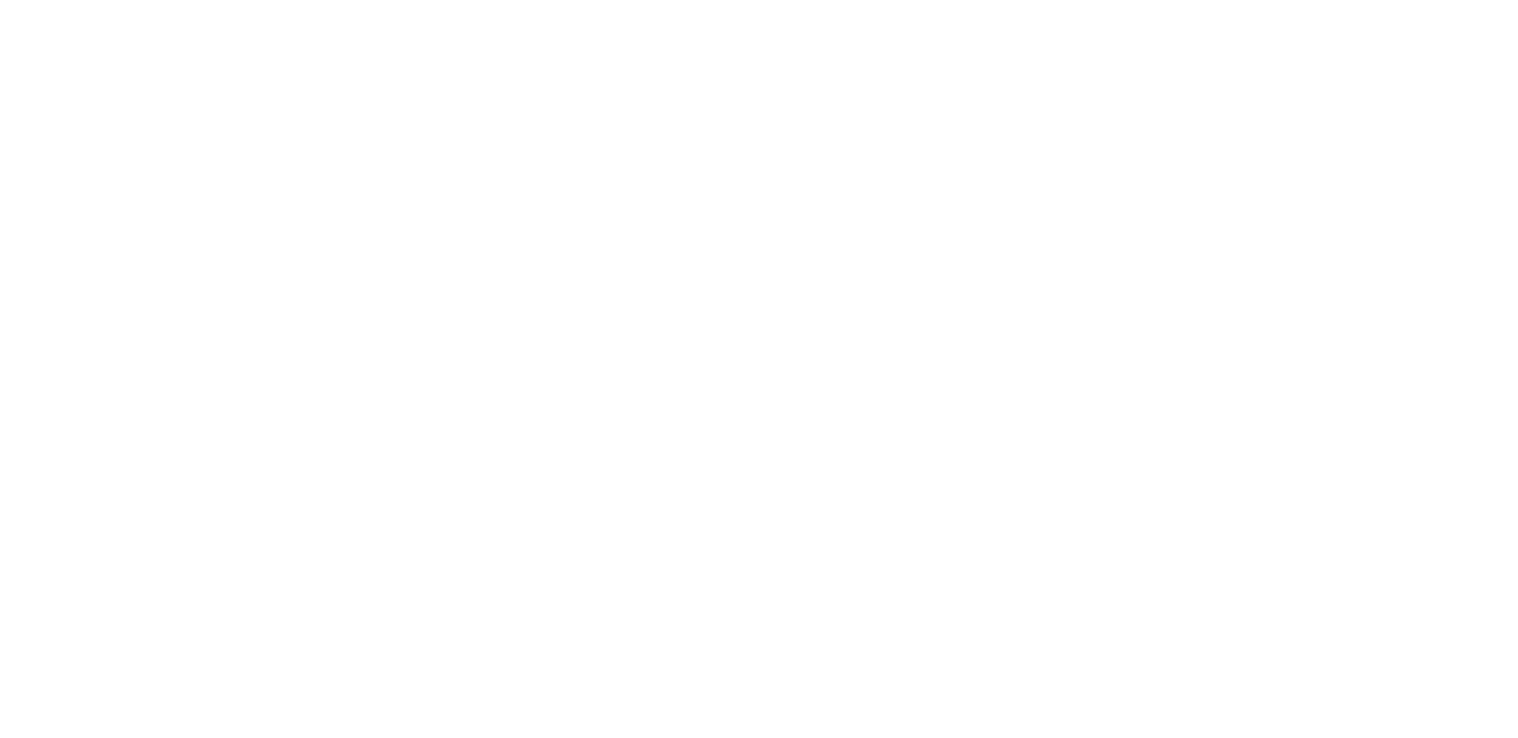 scroll, scrollTop: 0, scrollLeft: 0, axis: both 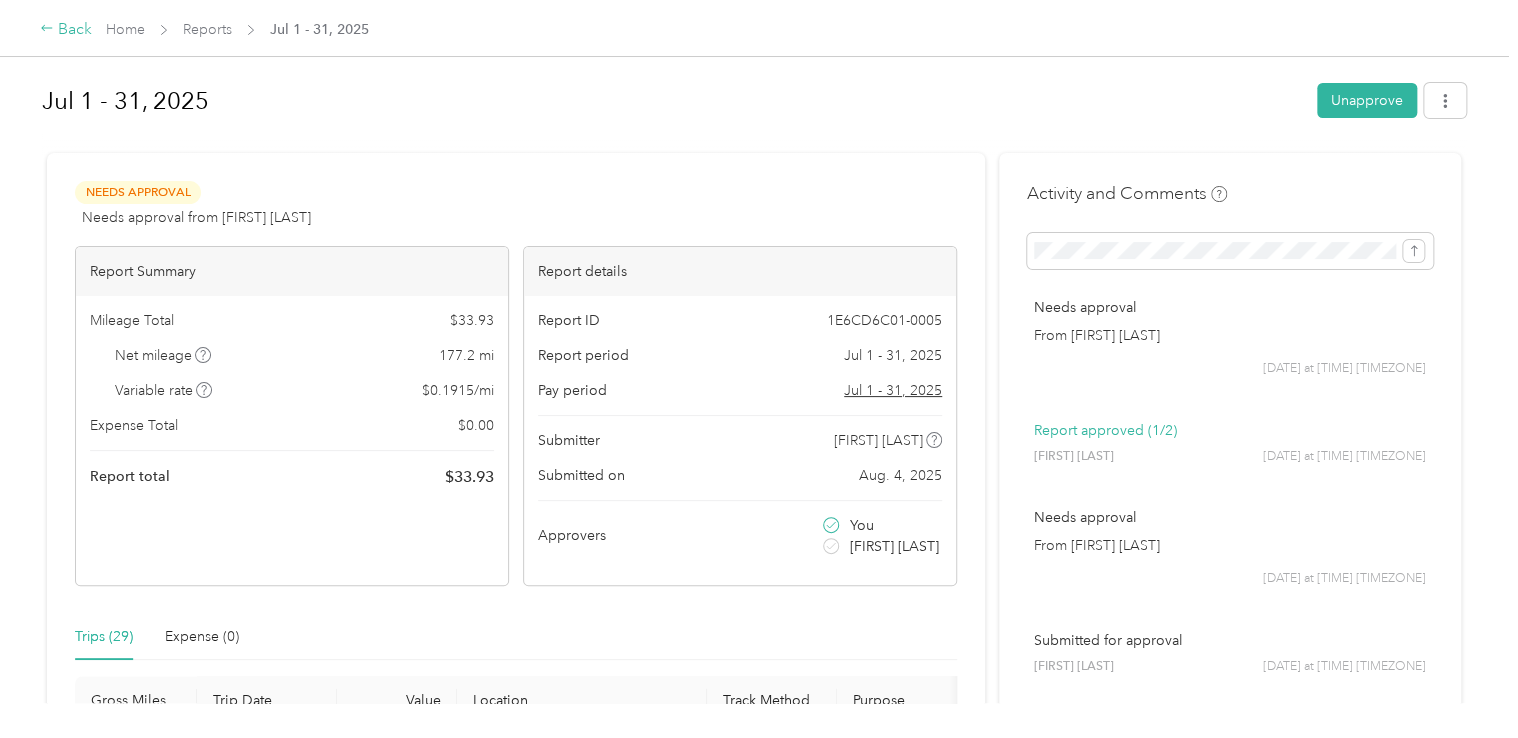 click on "Back" at bounding box center [66, 30] 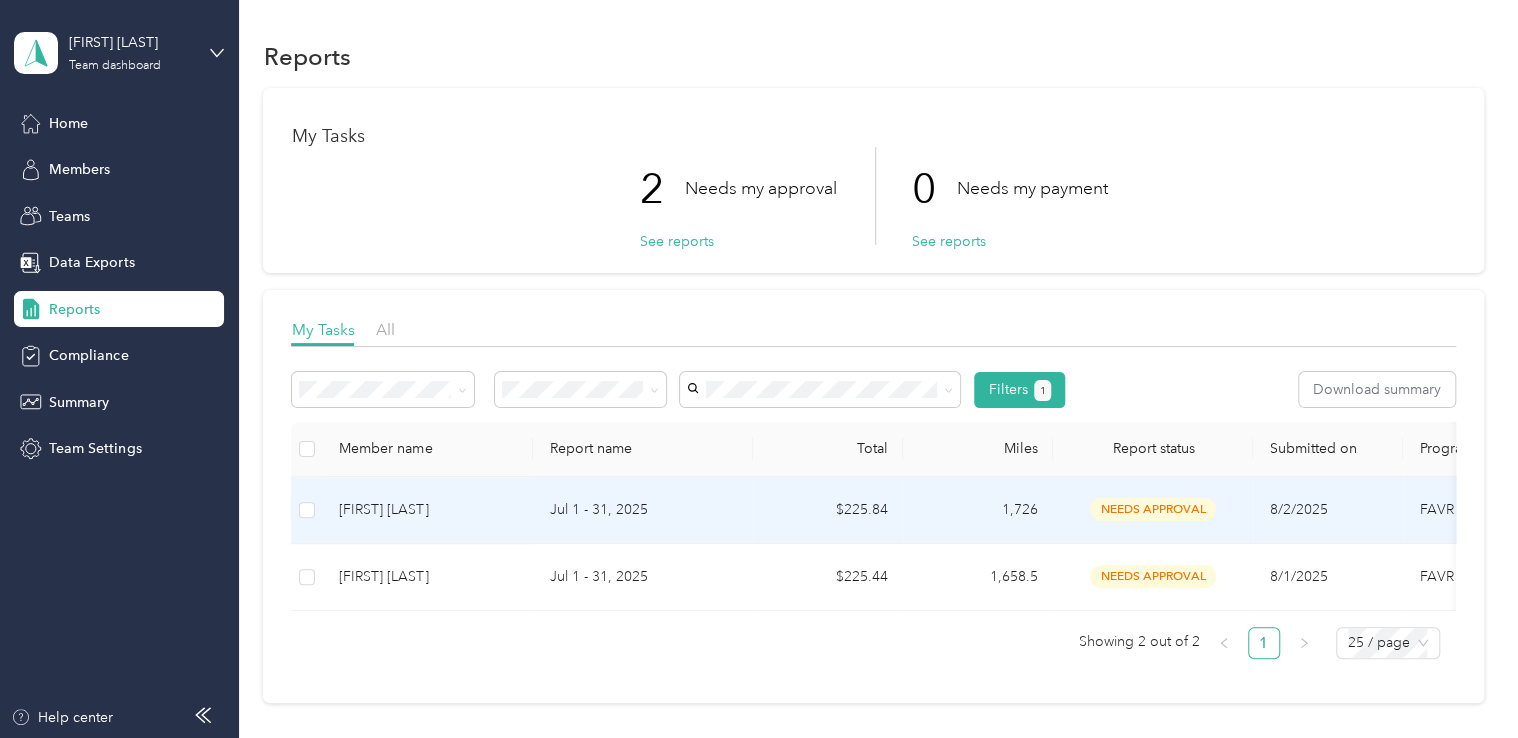 click on "needs approval" at bounding box center [1153, 509] 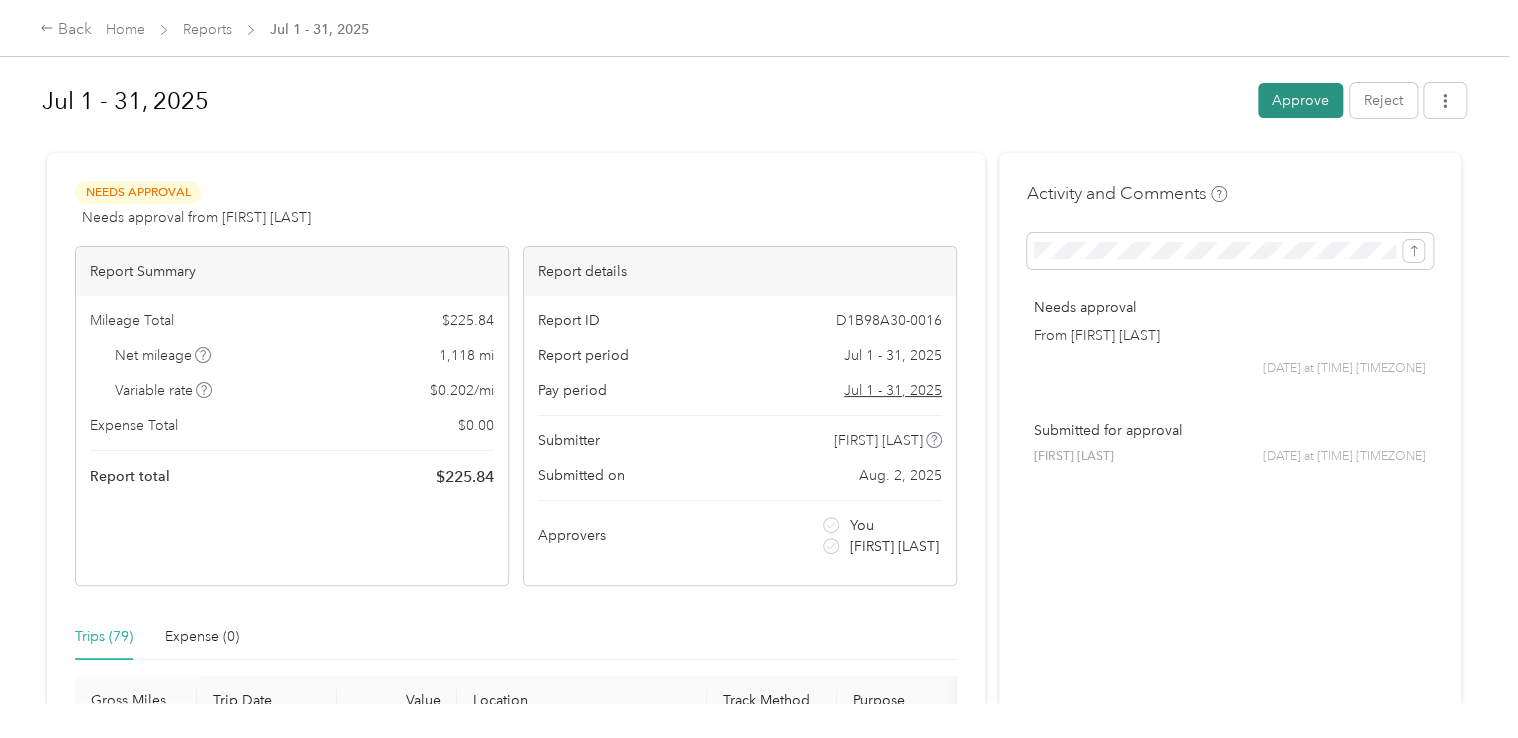 click on "Approve" at bounding box center [1300, 100] 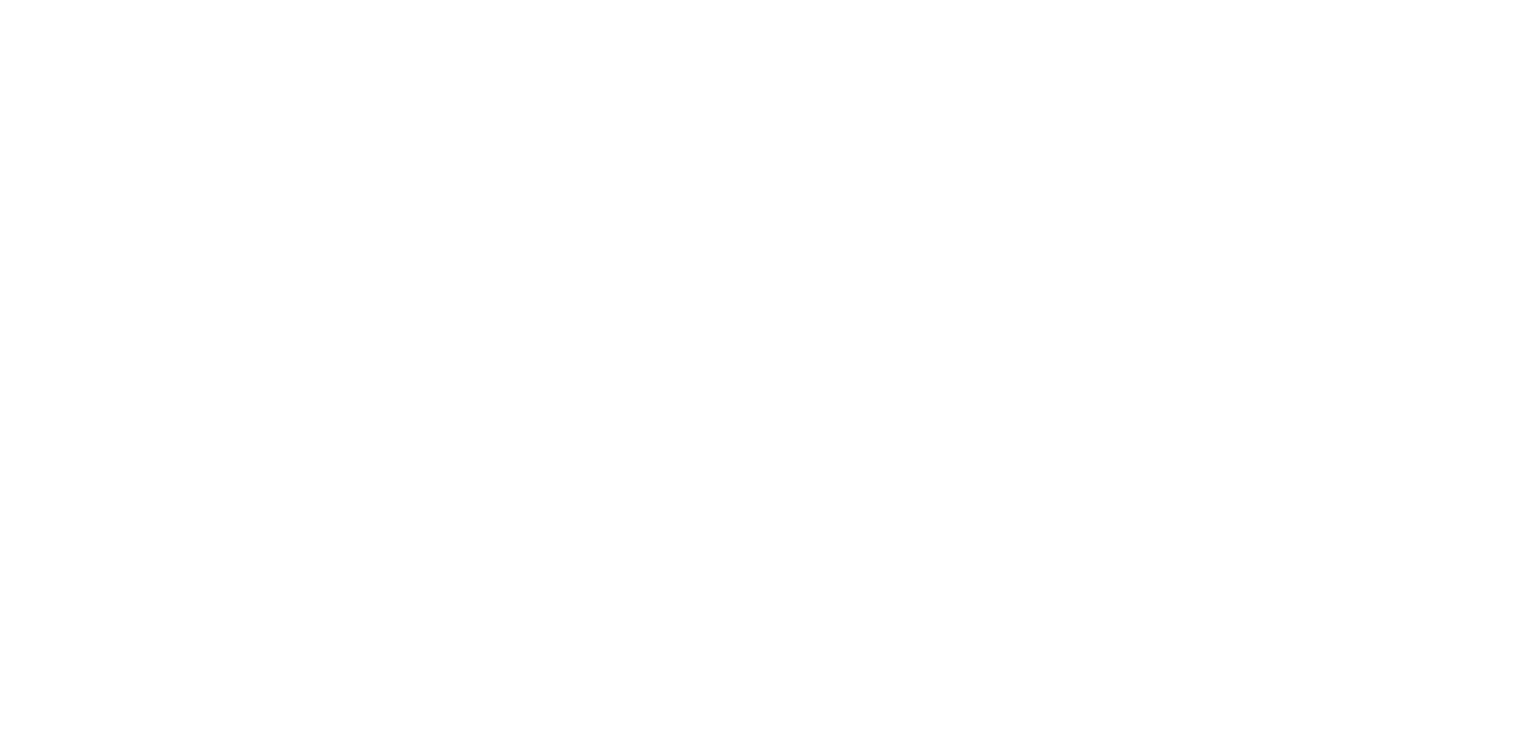 scroll, scrollTop: 0, scrollLeft: 0, axis: both 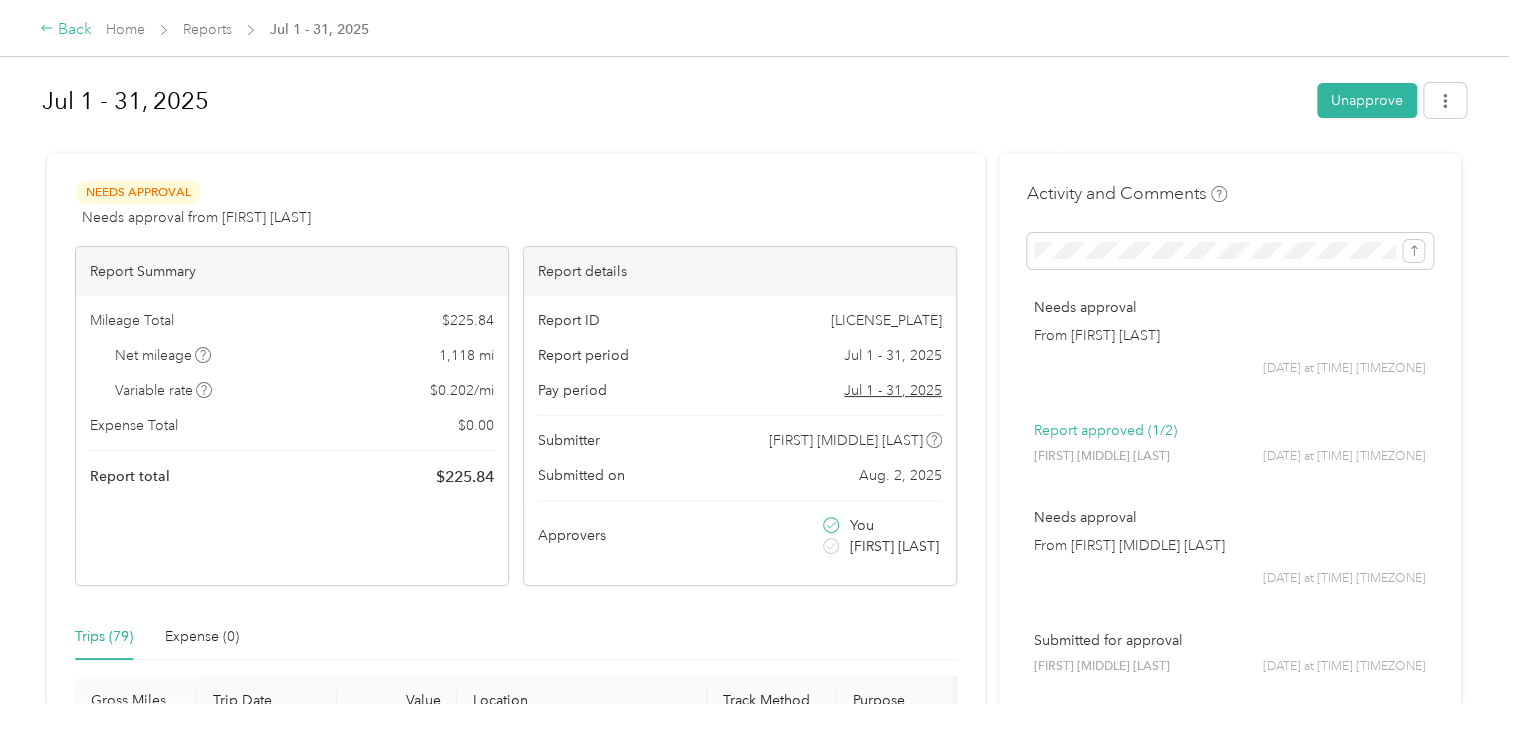 click 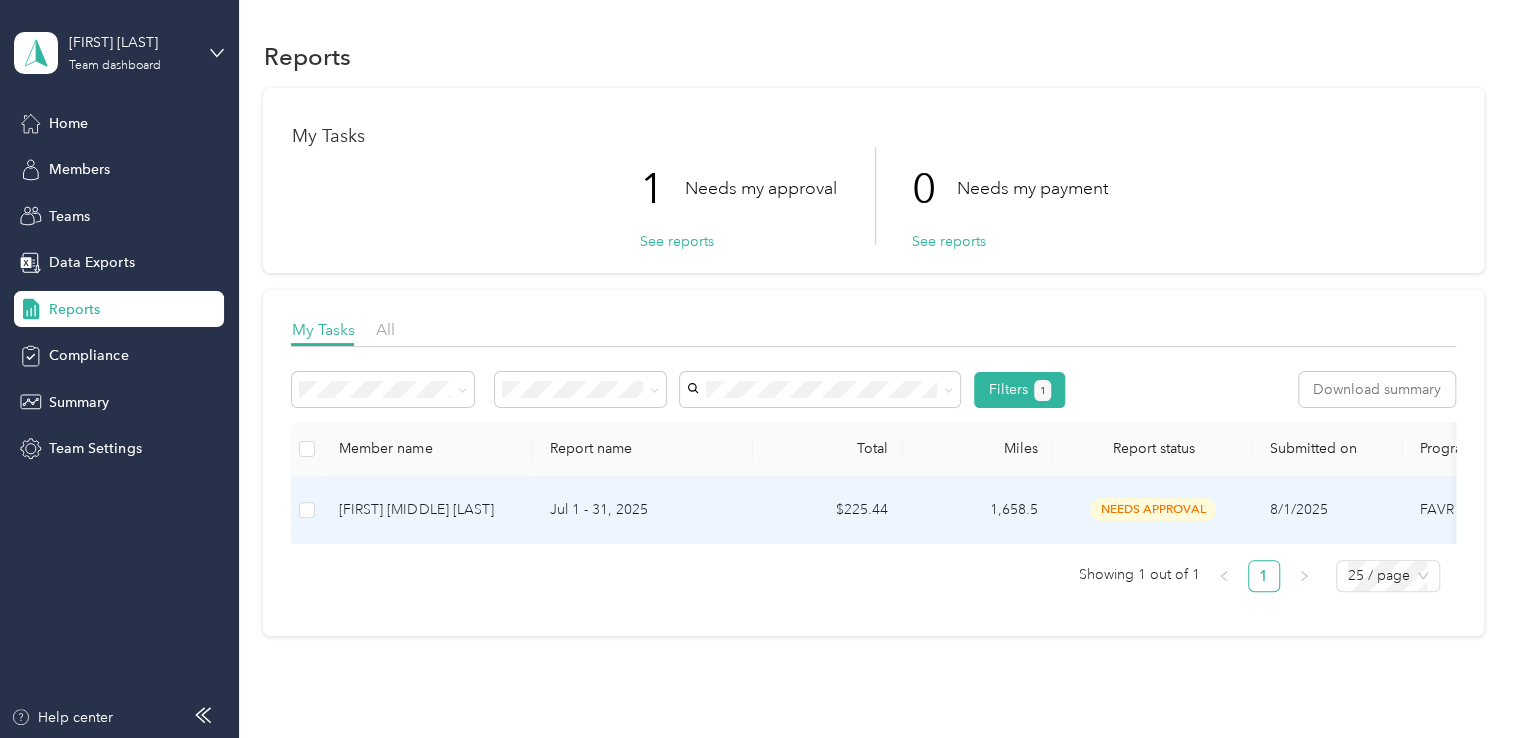 click on "needs approval" at bounding box center [1153, 509] 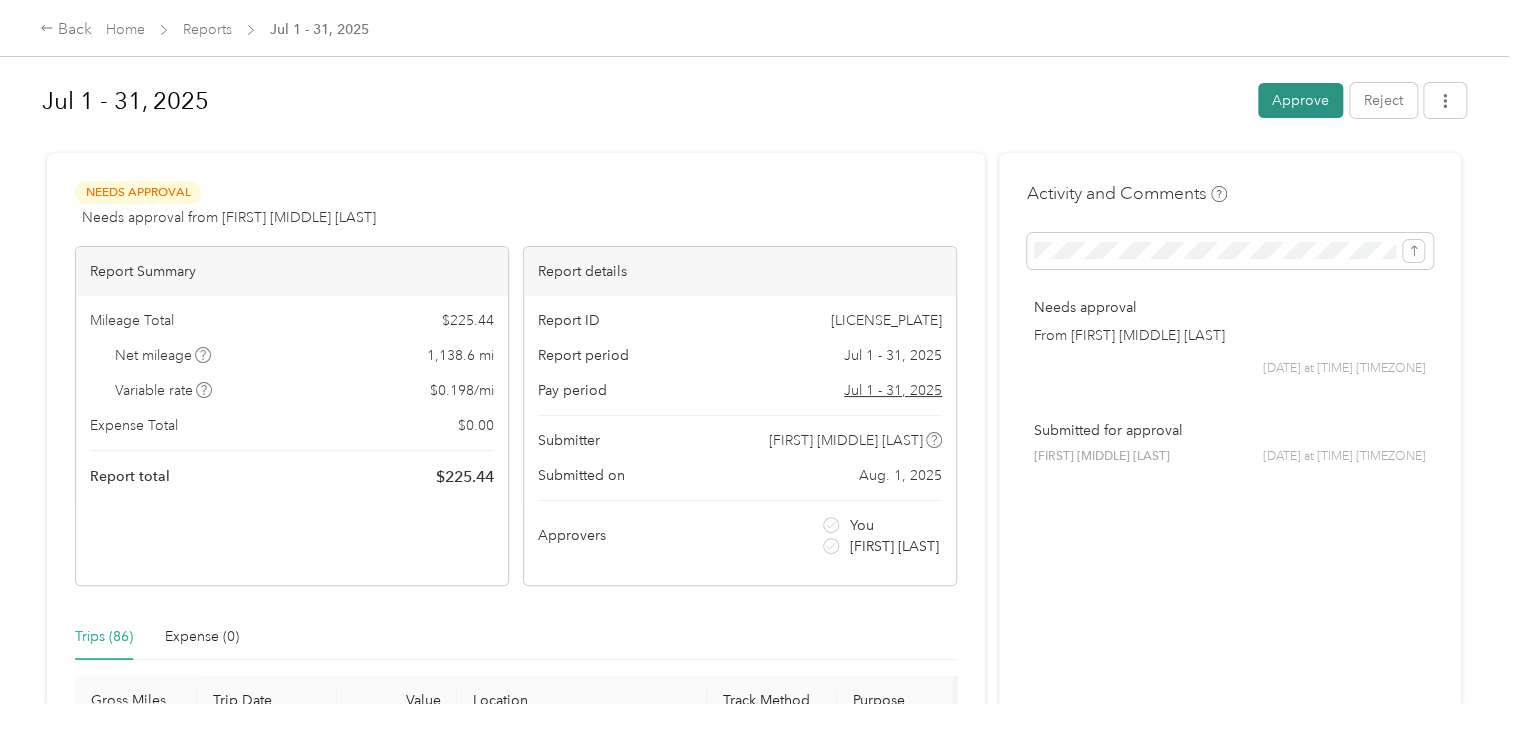 click on "Approve" at bounding box center [1300, 100] 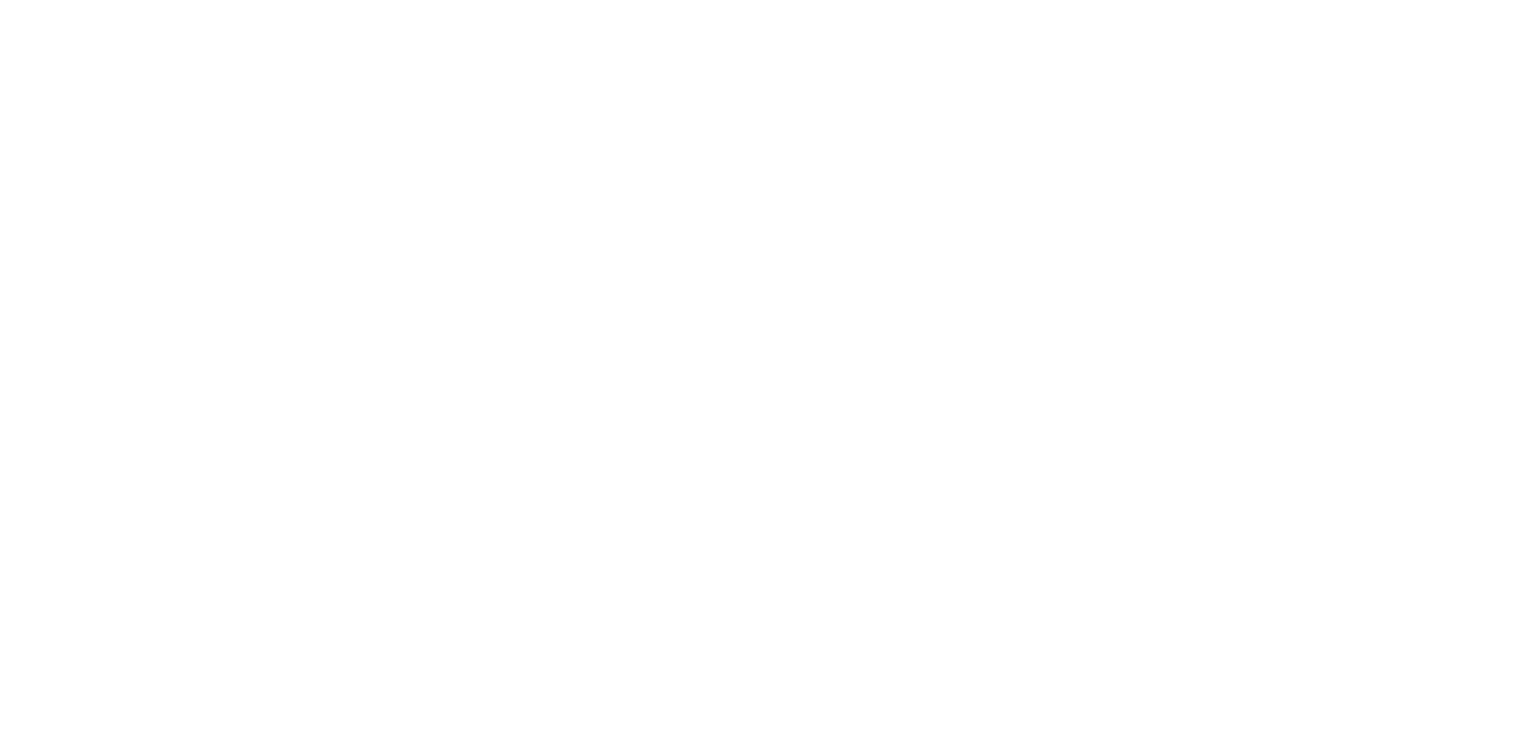 scroll, scrollTop: 0, scrollLeft: 0, axis: both 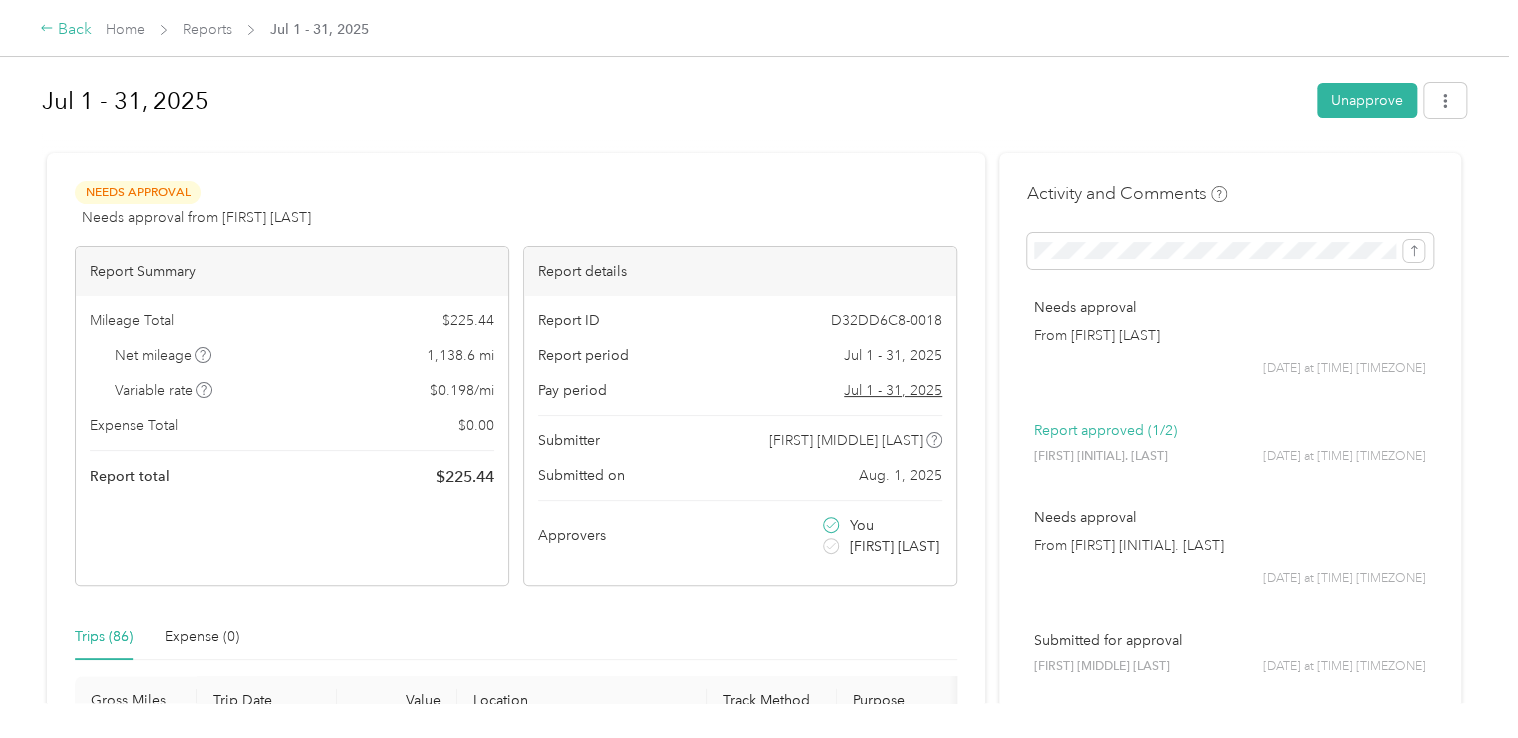 click on "Back" at bounding box center [66, 30] 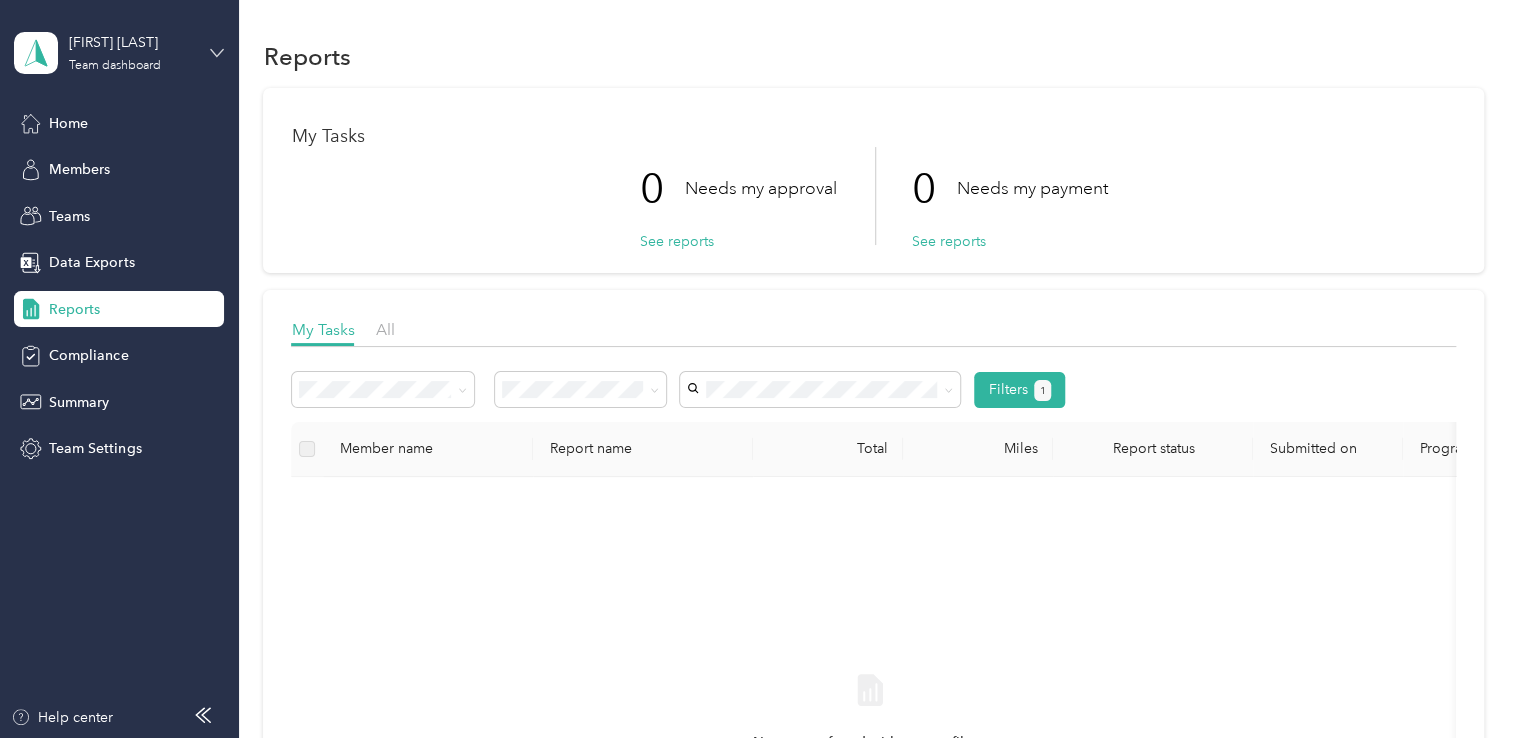 click 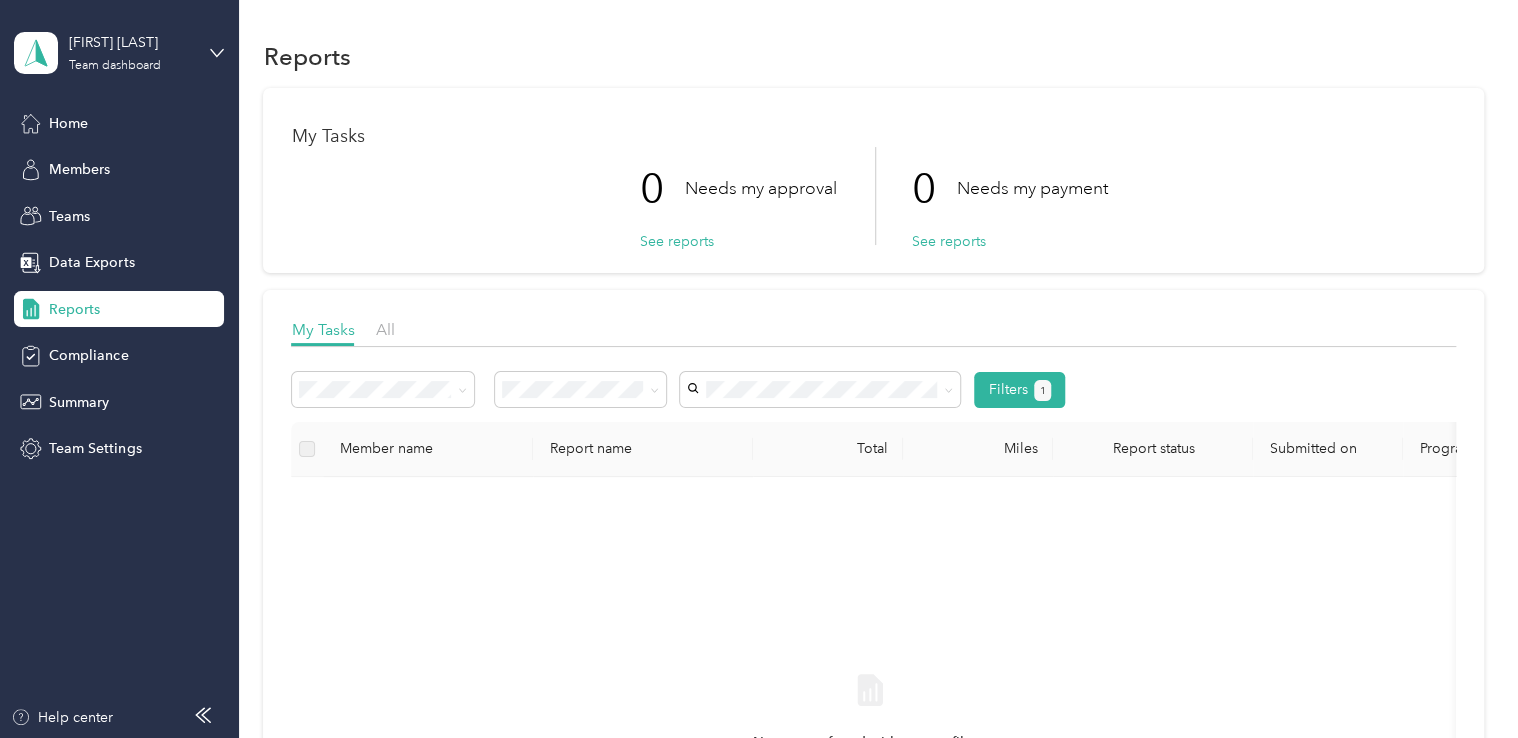 click on "Personal dashboard" at bounding box center (226, 209) 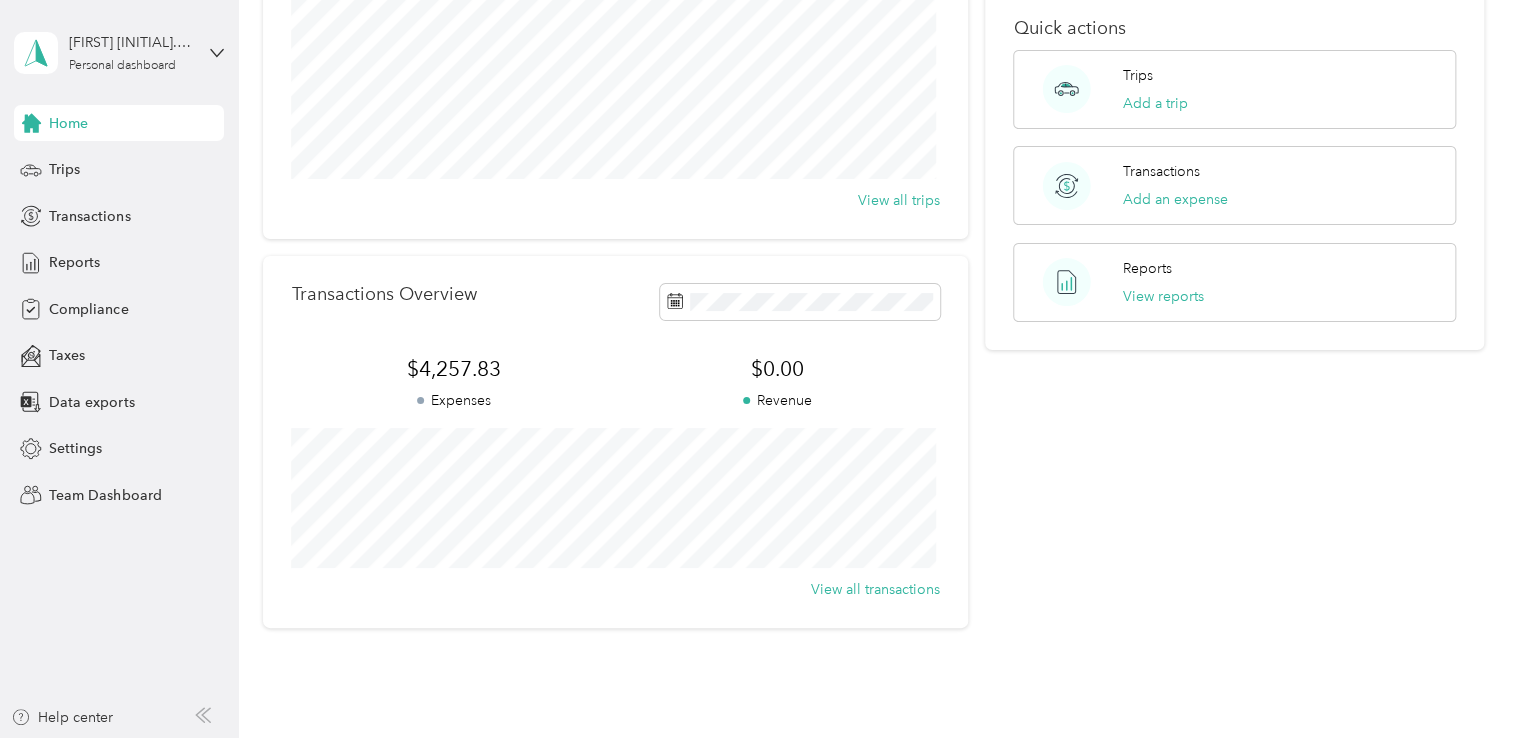 scroll, scrollTop: 0, scrollLeft: 0, axis: both 